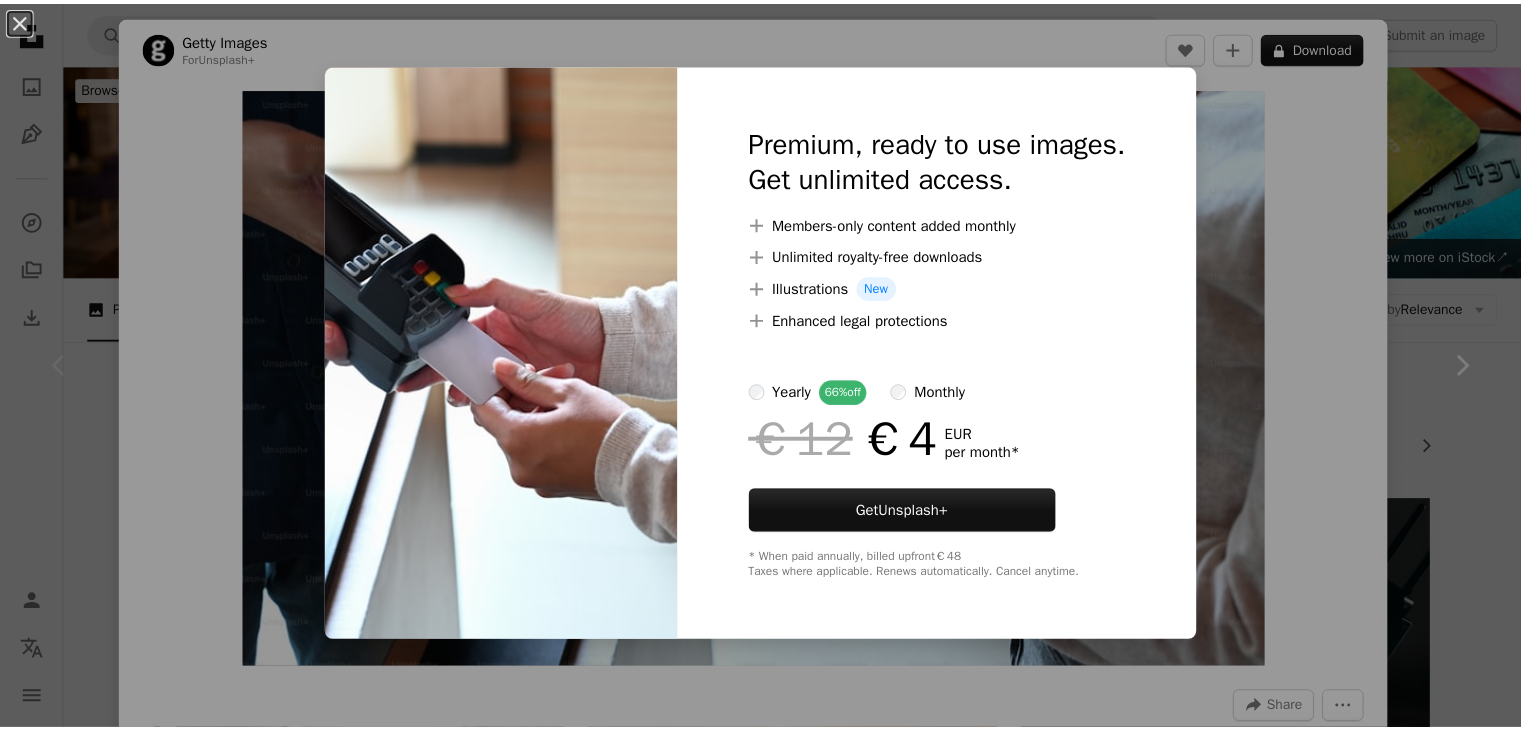 scroll, scrollTop: 400, scrollLeft: 0, axis: vertical 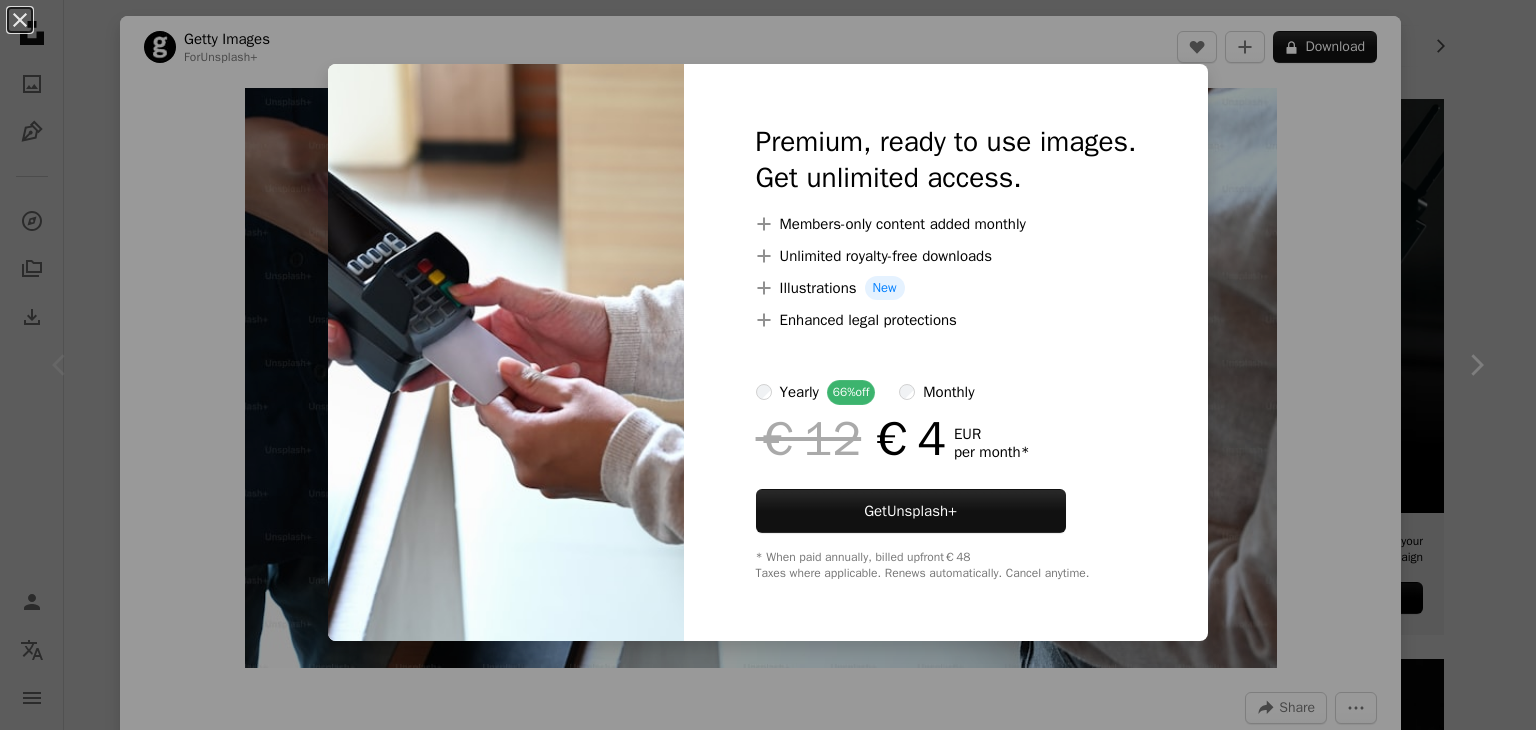 click on "An X shape Premium, ready to use images. Get unlimited access. A plus sign Members-only content added monthly A plus sign Unlimited royalty-free downloads A plus sign Illustrations  New A plus sign Enhanced legal protections yearly 66%  off monthly €12   €4 EUR per month * Get  Unsplash+ * When paid annually, billed upfront  €48 Taxes where applicable. Renews automatically. Cancel anytime." at bounding box center [768, 365] 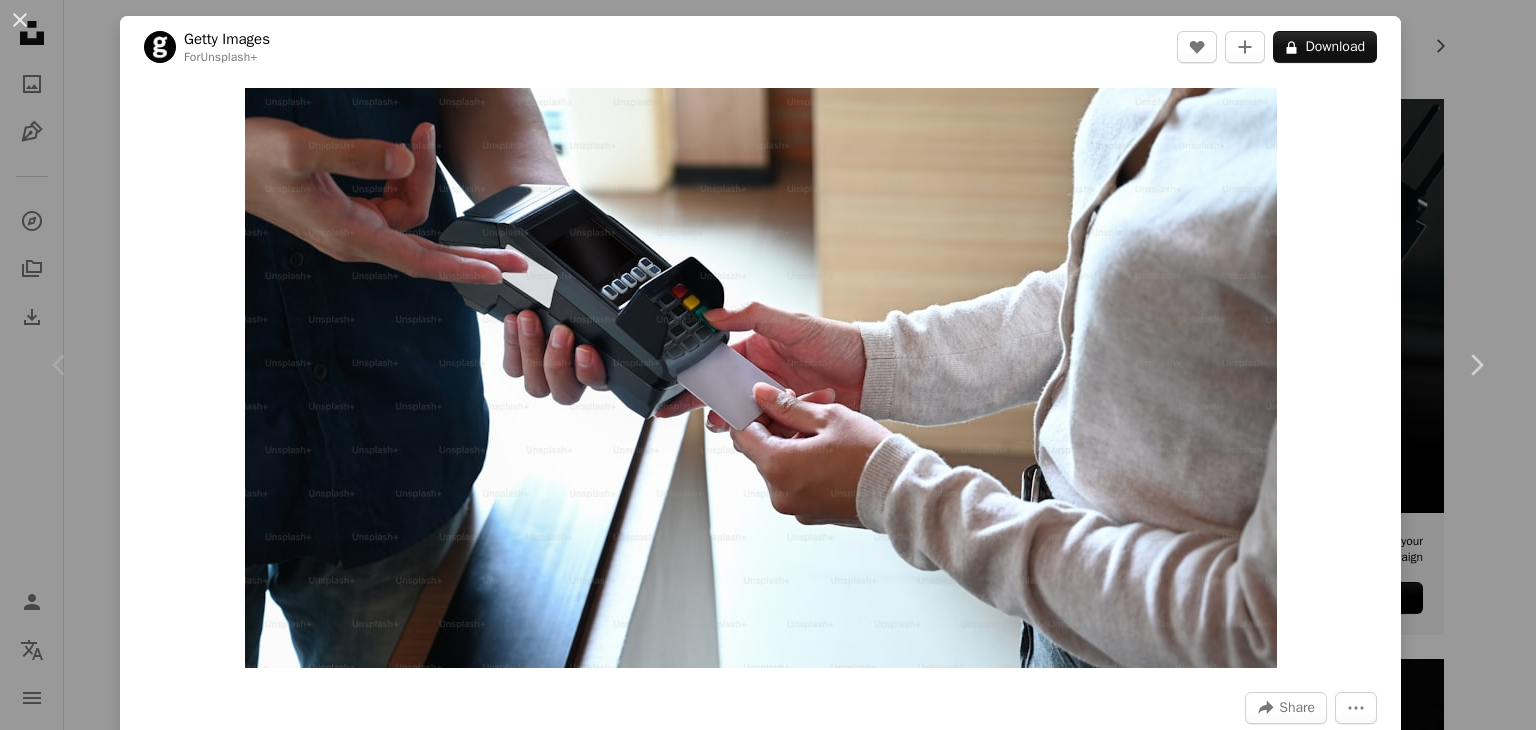 click on "An X shape Chevron left Chevron right Getty Images For Unsplash+ A heart A plus sign A lock Download Zoom in A forward-right arrow Share More Actions Calendar outlined Published on August 28, 2022 Safety Licensed under the Unsplash+ License business people computer photography shopping store banking [CREDIT CARD] service customer sale modern playing card horizontal cashier equipment receipt buying paying consumerism HD Wallpapers From this series Plus sign for Unsplash+ Related images Plus sign for Unsplash+ A heart A plus sign Getty Images For Unsplash+ A lock Download Plus sign for Unsplash+ A heart A plus sign Getty Images For Unsplash+ A lock Download Plus sign for Unsplash+ A heart A plus sign Getty Images For Unsplash+ A lock Download Plus sign for Unsplash+ A heart A plus sign Getty Images For Unsplash+ A lock Download Plus sign for Unsplash+ A heart A plus sign Getty Images For Unsplash+ A lock Download Plus sign for Unsplash+ A heart A plus sign Getty Images For A lock" at bounding box center (768, 365) 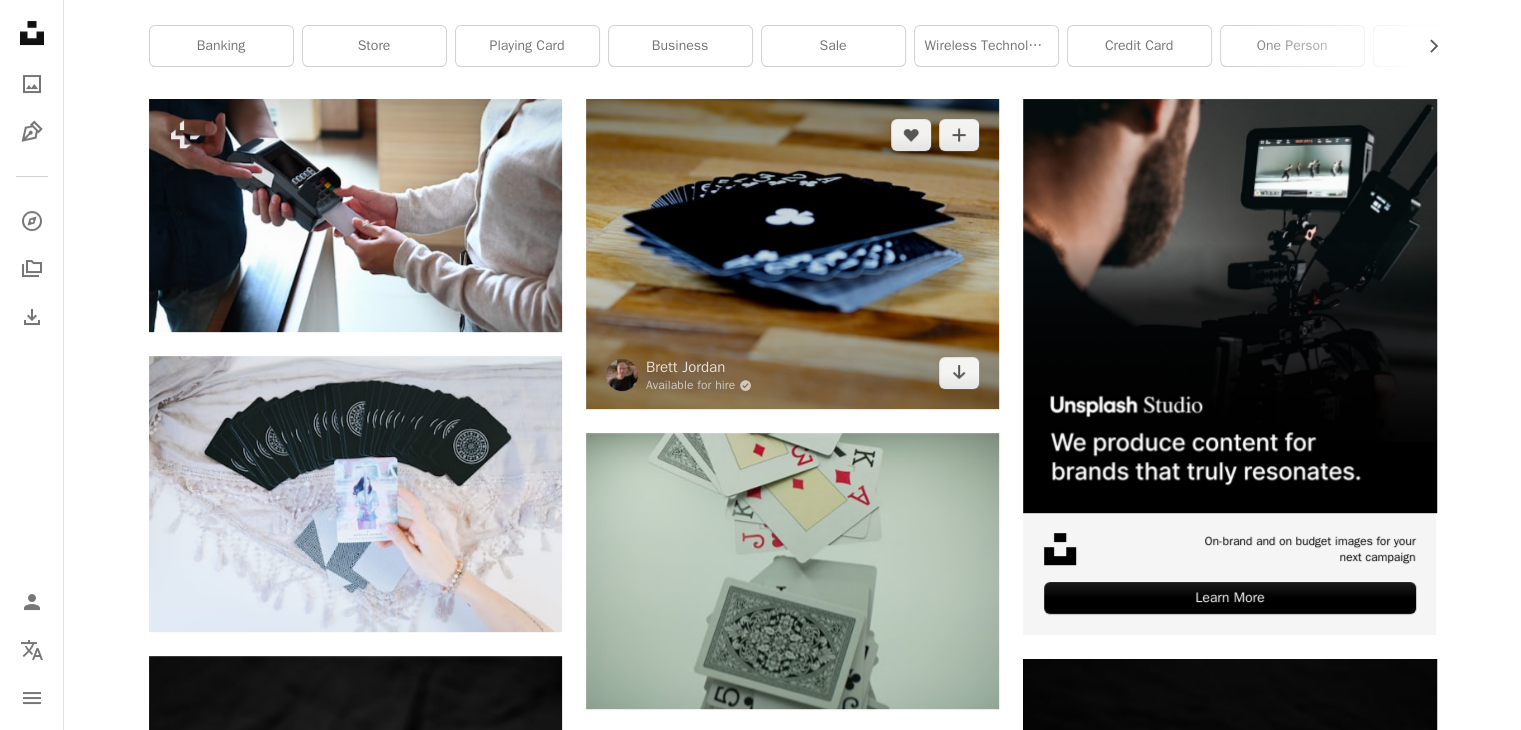 scroll, scrollTop: 900, scrollLeft: 0, axis: vertical 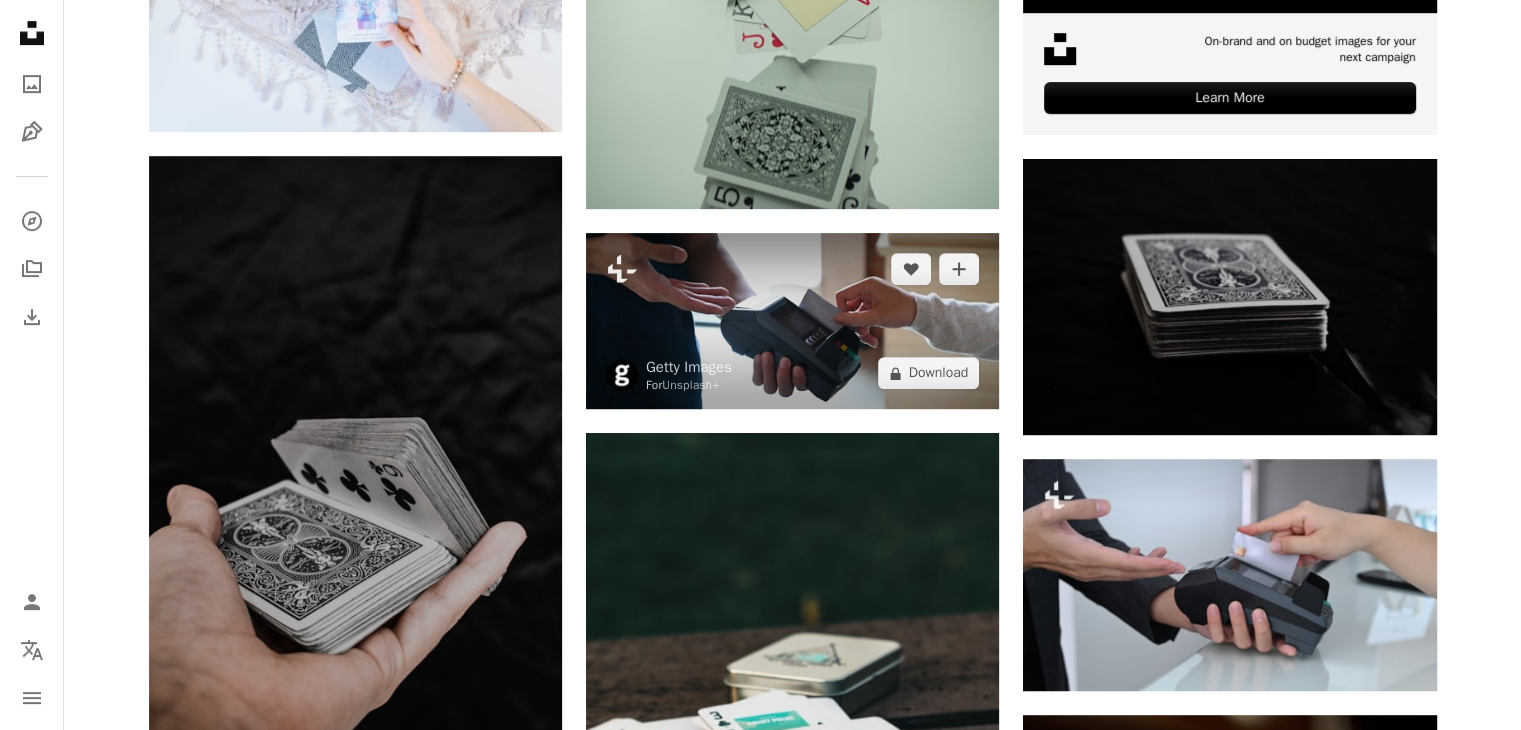 click at bounding box center (792, 321) 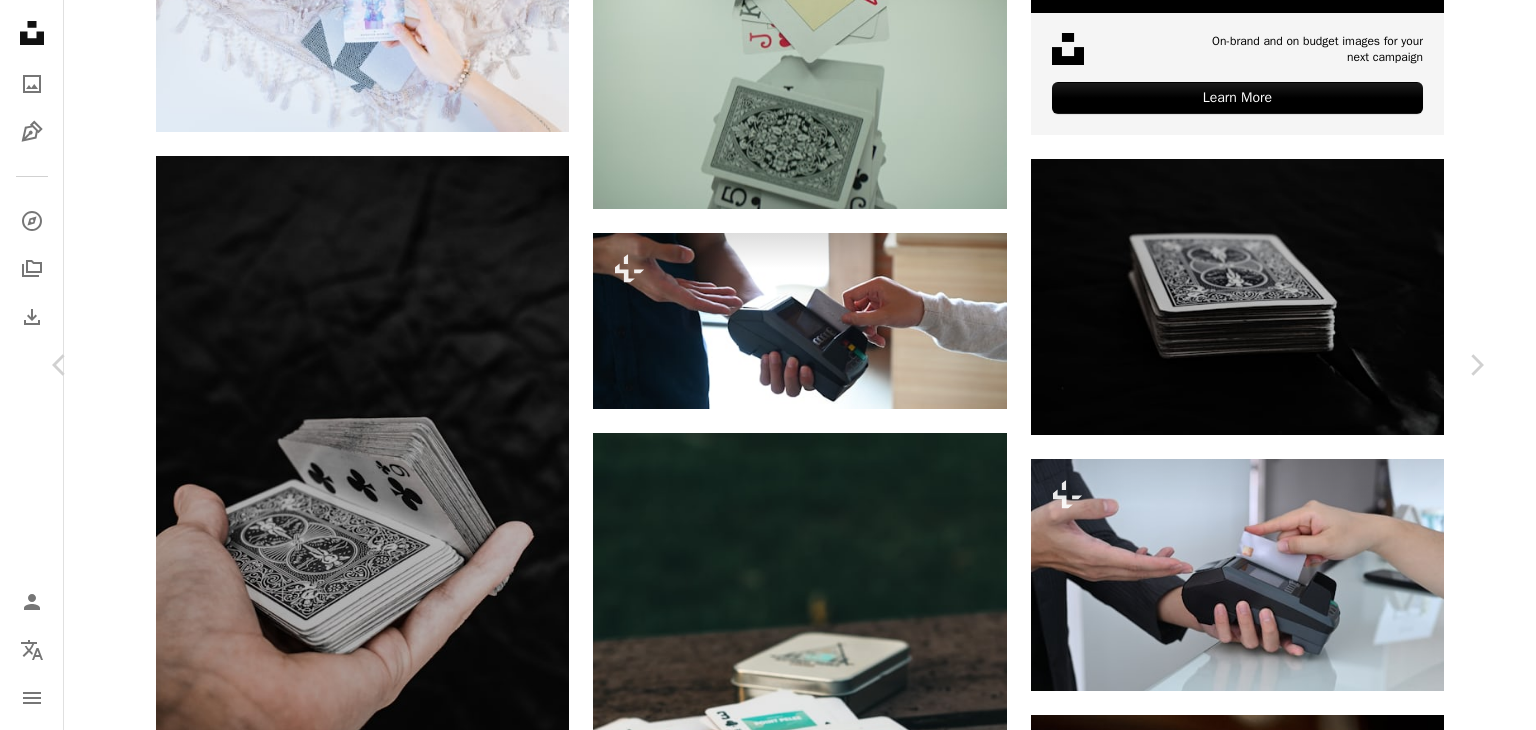 click on "An X shape Chevron left Chevron right Getty Images For Unsplash+ A heart A plus sign A lock Download Zoom in A forward-right arrow Share More Actions Calendar outlined Published on August 28, 2022 Safety Licensed under the Unsplash+ License business adult photography shopping store banking [CREDIT CARD] service customer sale modern playing card horizontal cashier equipment receipt buying paying consumerism electronics industry Public domain images From this series Plus sign for Unsplash+ Related images Plus sign for Unsplash+ A heart A plus sign Getty Images For Unsplash+ A lock Download Plus sign for Unsplash+ A heart A plus sign Getty Images For Unsplash+ A lock Download Plus sign for Unsplash+ A heart A plus sign Nappy For Unsplash+ A lock Download Plus sign for Unsplash+ A heart A plus sign Getty Images For Unsplash+ A lock Download Plus sign for Unsplash+ A heart A plus sign Oleg Ivanov For Unsplash+ A lock Download Plus sign for Unsplash+ A heart A plus sign Getty Images For Unsplash+ A lock For" at bounding box center (768, 3756) 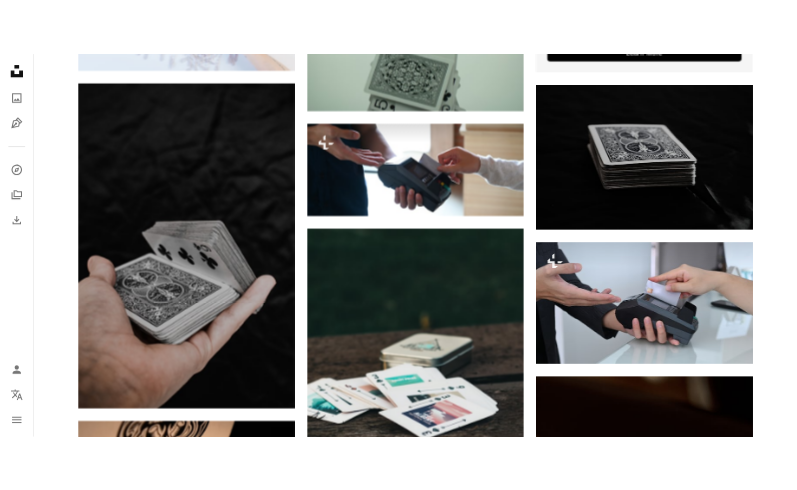 scroll, scrollTop: 1000, scrollLeft: 0, axis: vertical 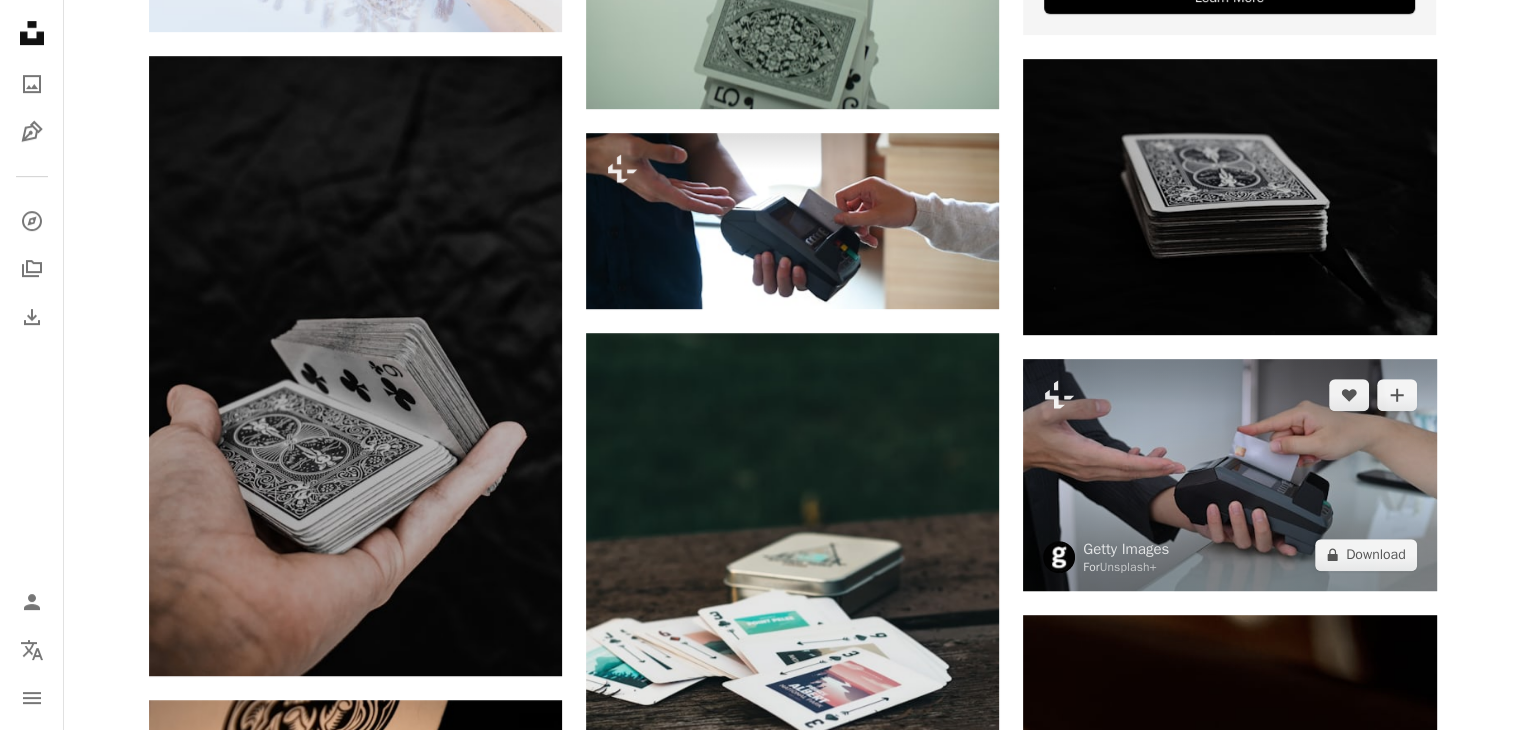 click at bounding box center [1229, 475] 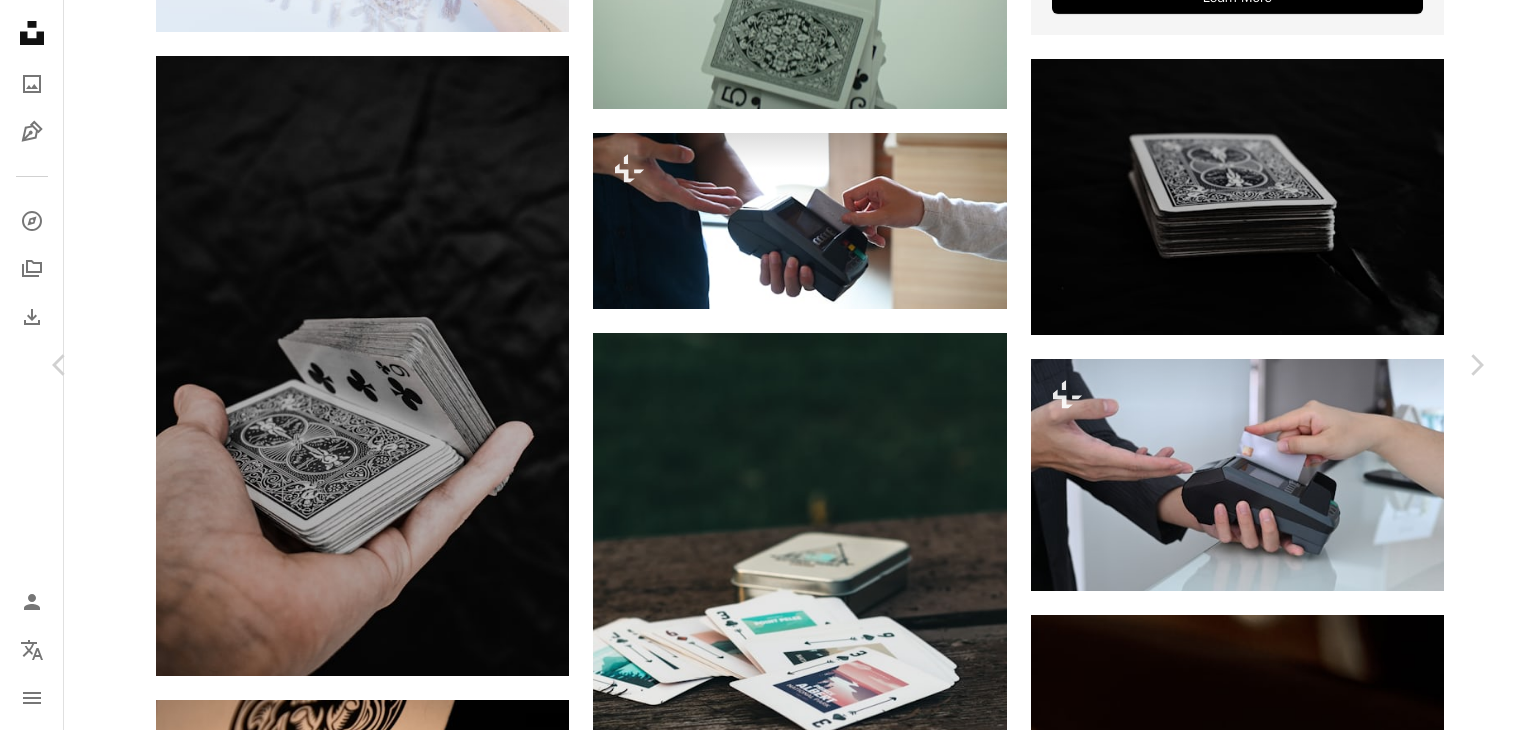 drag, startPoint x: 1520, startPoint y: 207, endPoint x: 1504, endPoint y: 225, distance: 24.083189 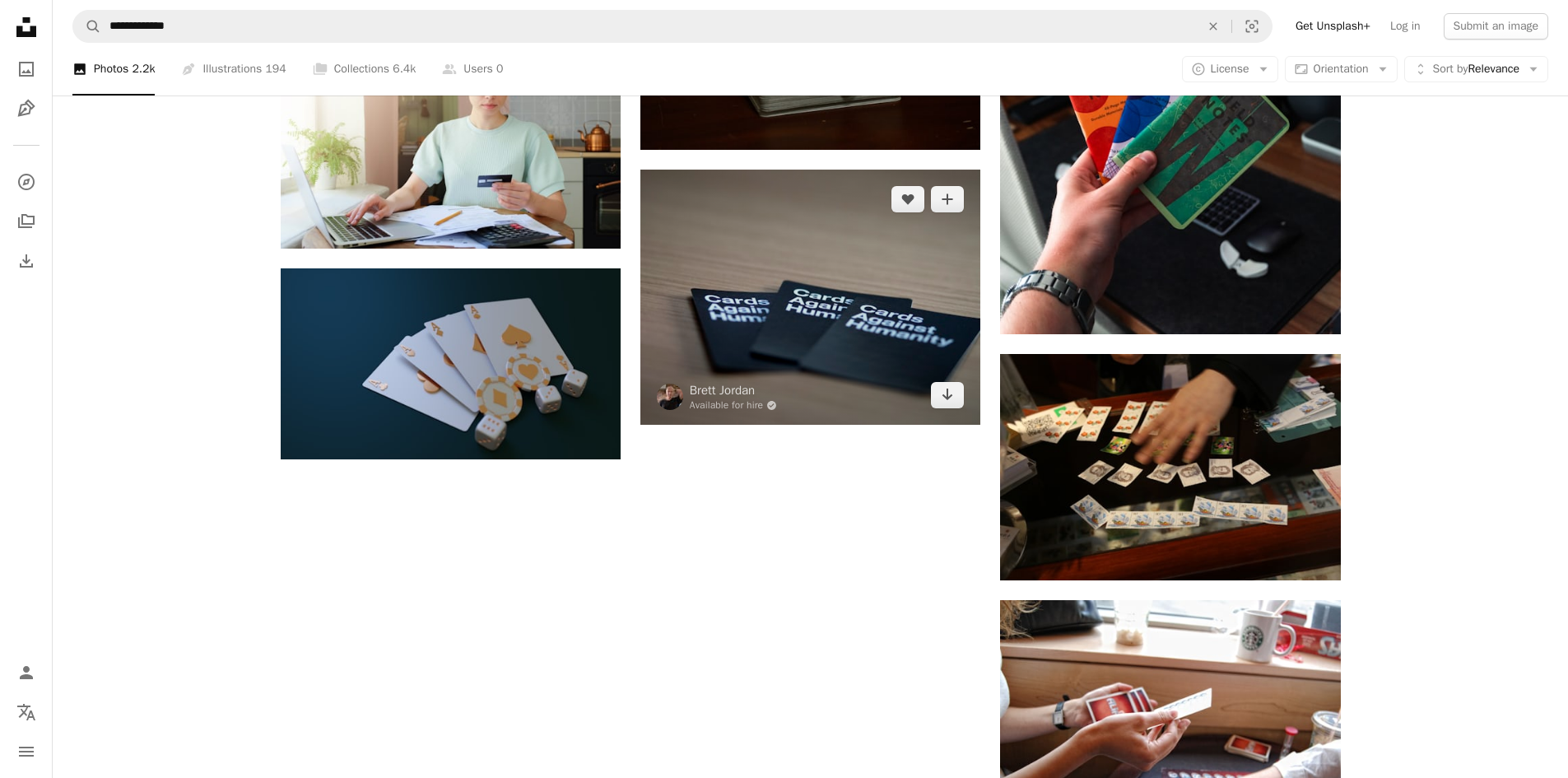 scroll, scrollTop: 1874, scrollLeft: 0, axis: vertical 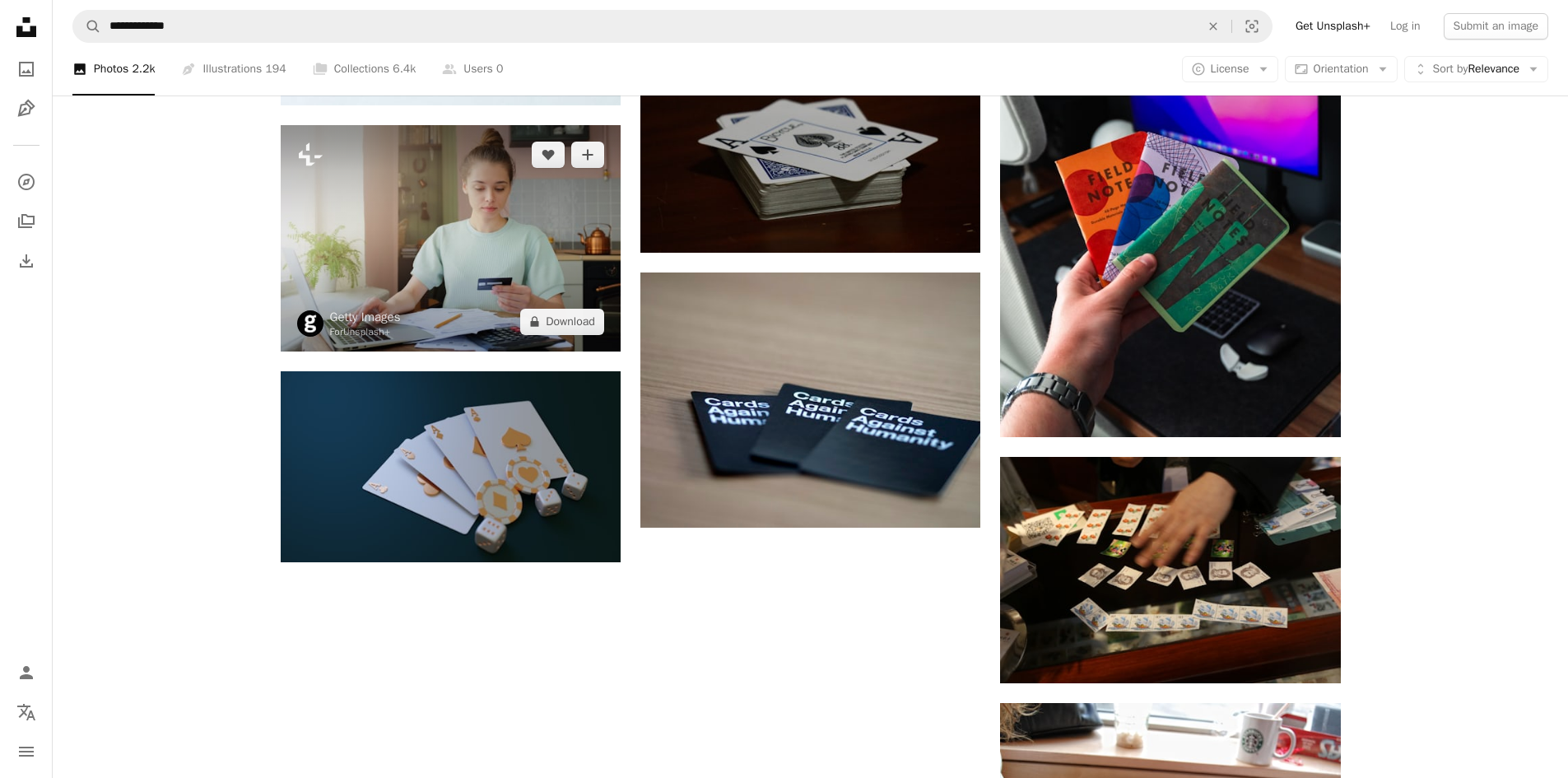 click at bounding box center (450, 238) 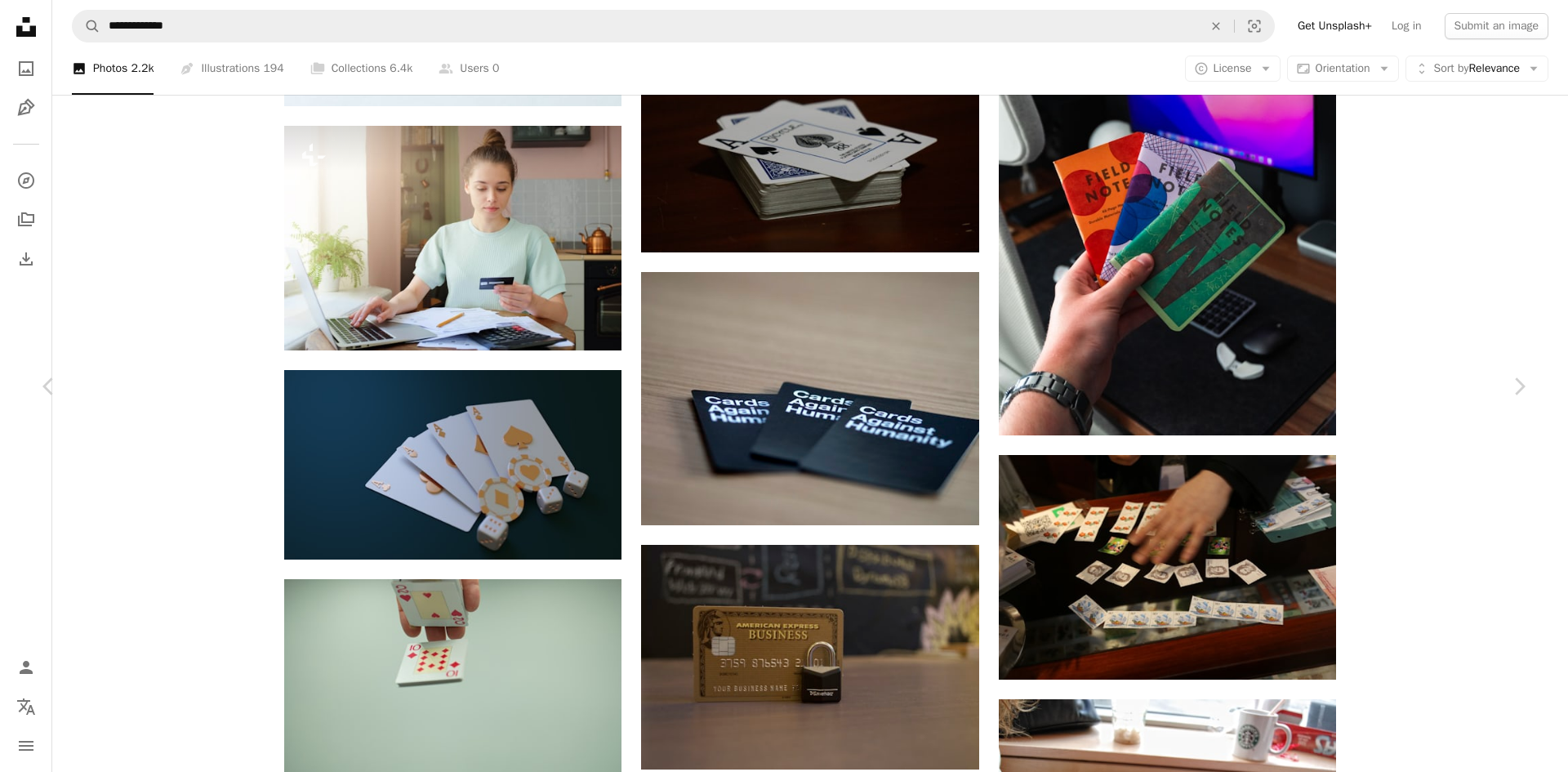 drag, startPoint x: 856, startPoint y: 392, endPoint x: 1483, endPoint y: 265, distance: 639.7328 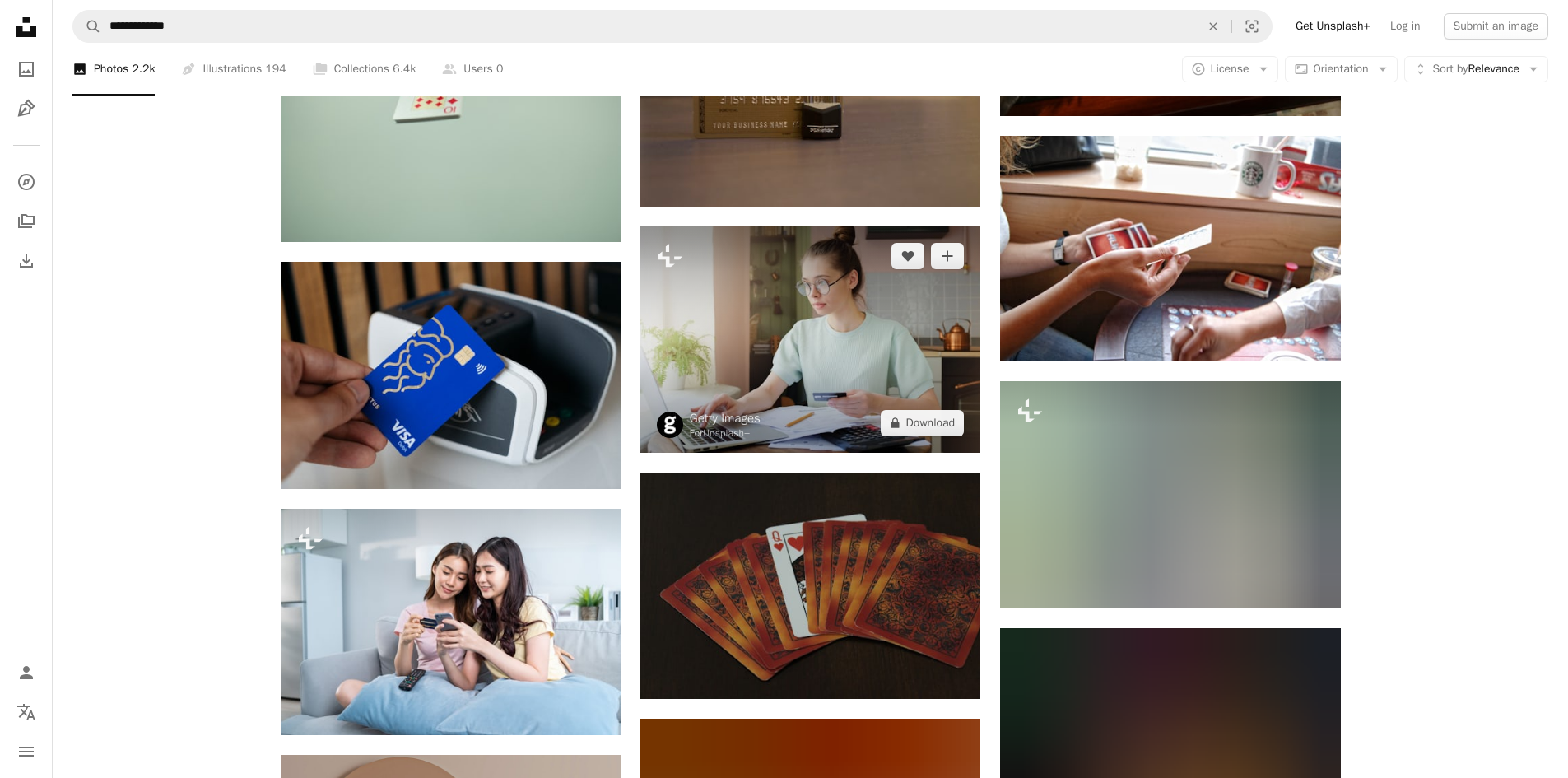 scroll, scrollTop: 2615, scrollLeft: 0, axis: vertical 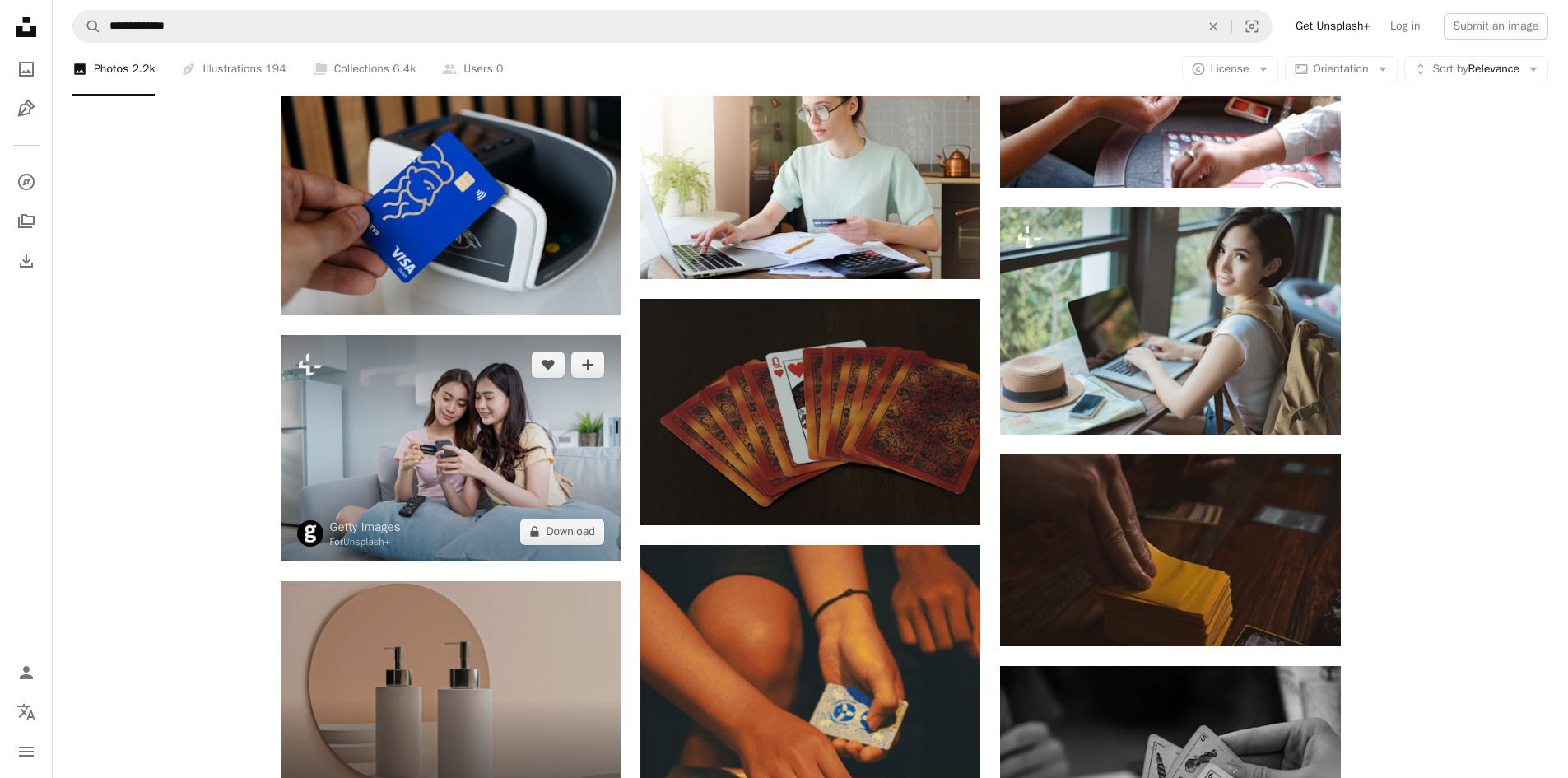 click at bounding box center (450, 448) 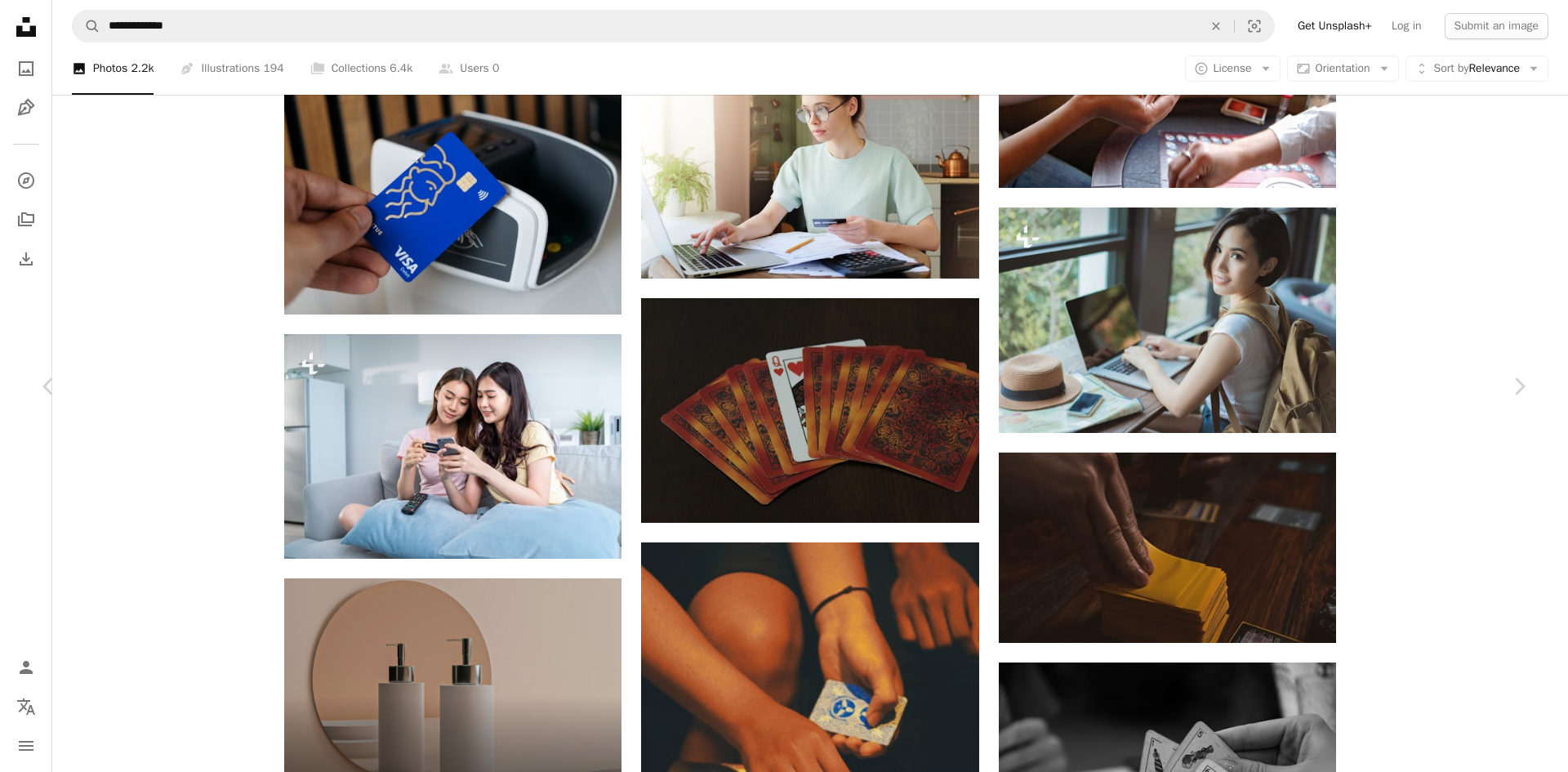 click on "An X shape Chevron left Chevron right Getty Images For Unsplash+ A heart A plus sign A lock Download Zoom in A forward-right arrow Share More Actions Calendar outlined Published on October 4, 2022 Safety Licensed under the Unsplash+ License business fashion store friendship banking sale dating playing card young adult young women togetherness beautiful people leisure activity color image wireless technology ordering japanese ethnicity Free stock photos From this series Plus sign for Unsplash+ Related images Plus sign for Unsplash+ A heart A plus sign Getty Images For Unsplash+ A lock Download Plus sign for Unsplash+ A heart A plus sign Getty Images For Unsplash+ A lock Download Plus sign for Unsplash+ A heart A plus sign Getty Images For Unsplash+ A lock Download Plus sign for Unsplash+ A heart A plus sign Getty Images For Unsplash+ A lock Download Plus sign for Unsplash+ A heart A plus sign Getty Images For Unsplash+ A lock Download Plus sign for Unsplash+ A heart A plus sign Getty Images For A lock" at bounding box center (784, 3355) 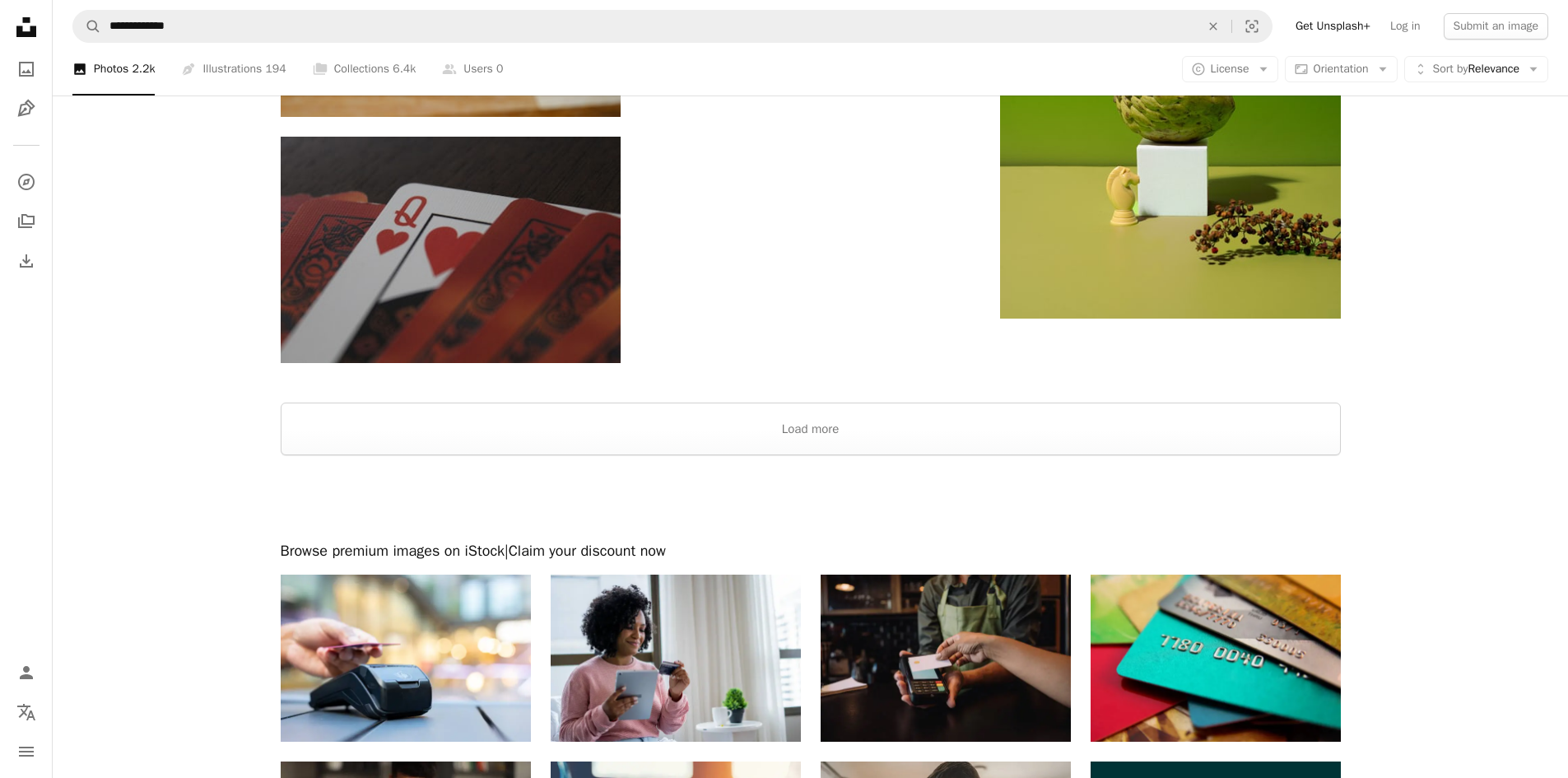 scroll, scrollTop: 4673, scrollLeft: 0, axis: vertical 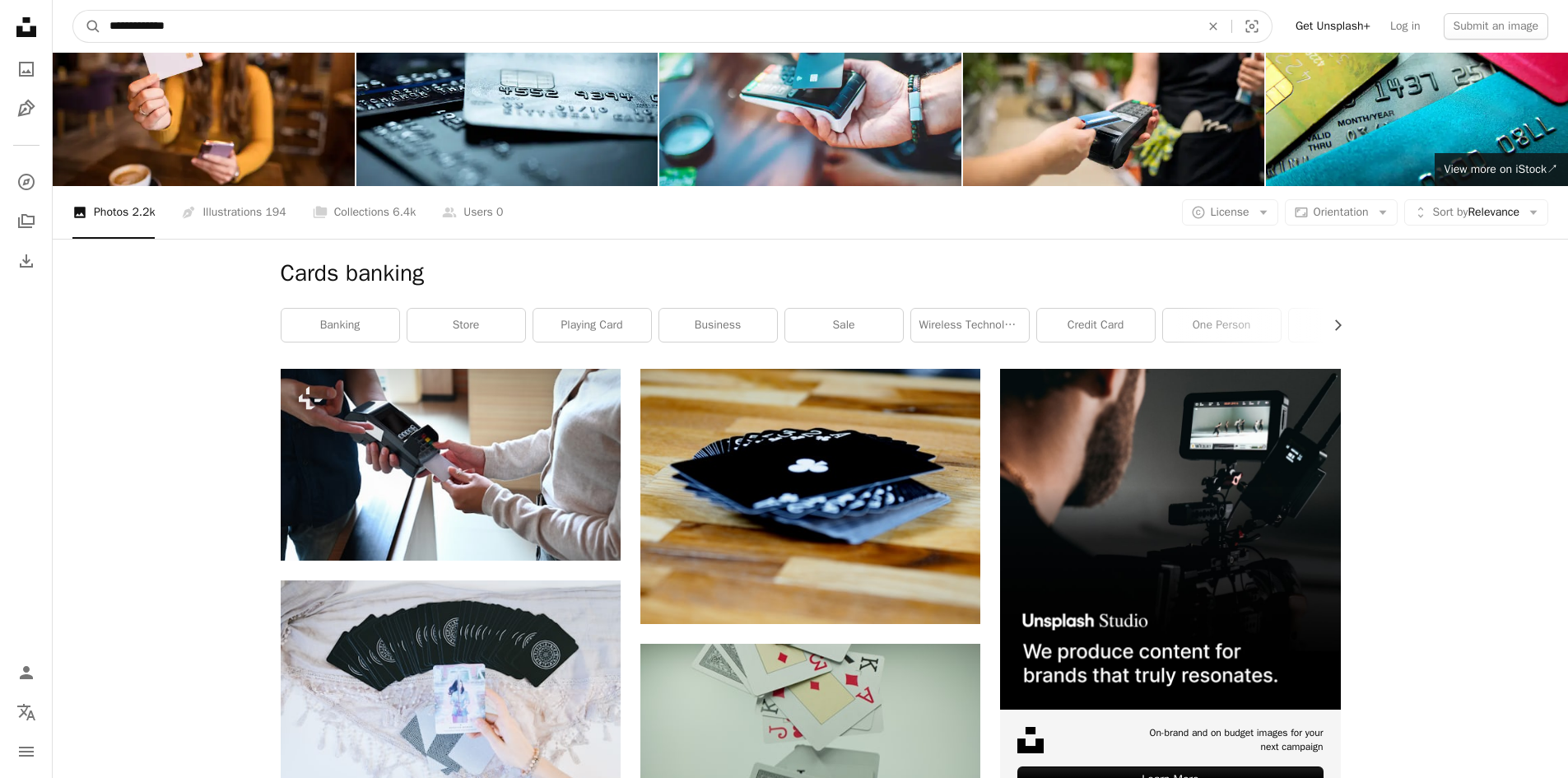 click on "**********" at bounding box center (648, 26) 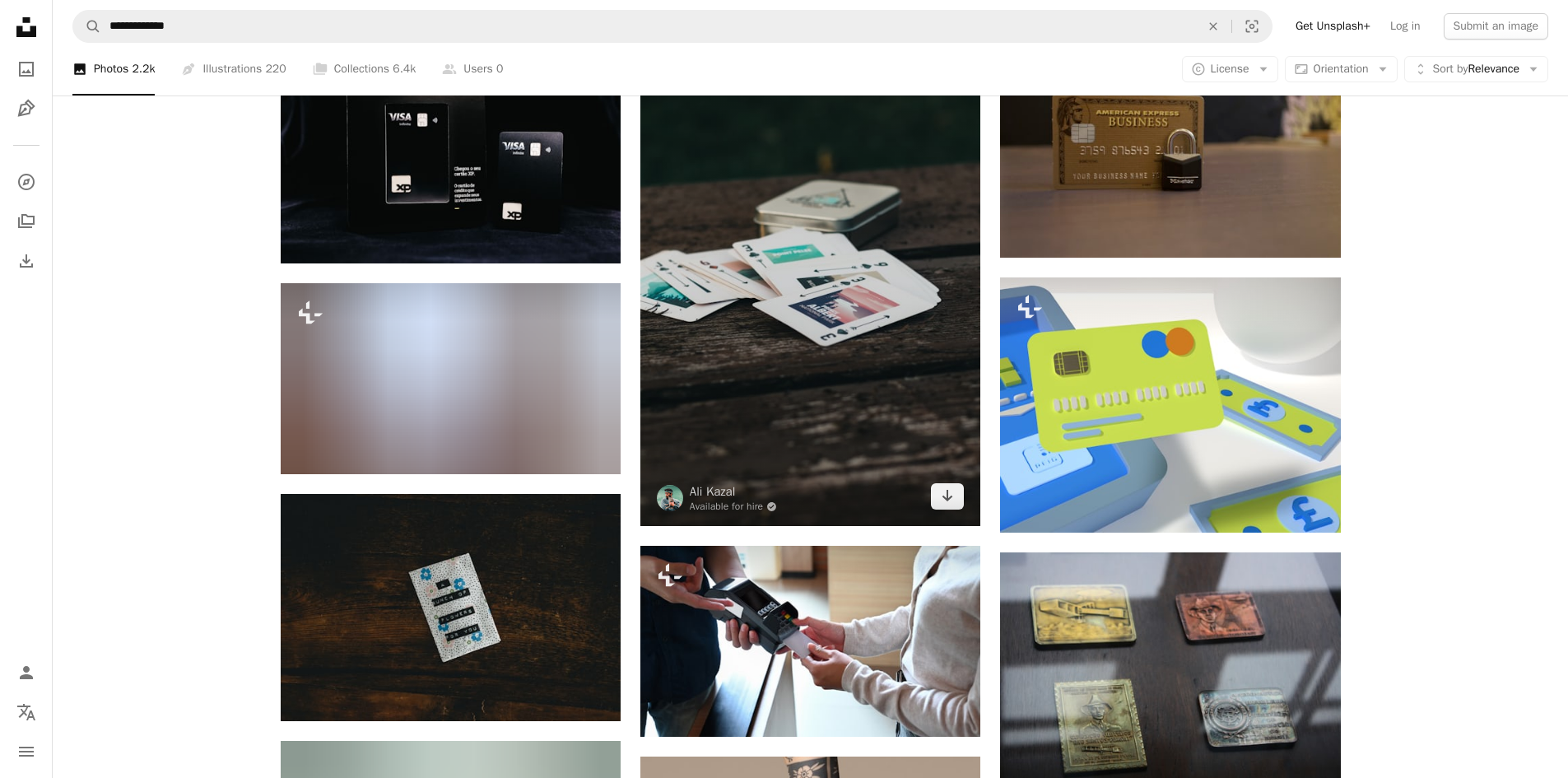 scroll, scrollTop: 988, scrollLeft: 0, axis: vertical 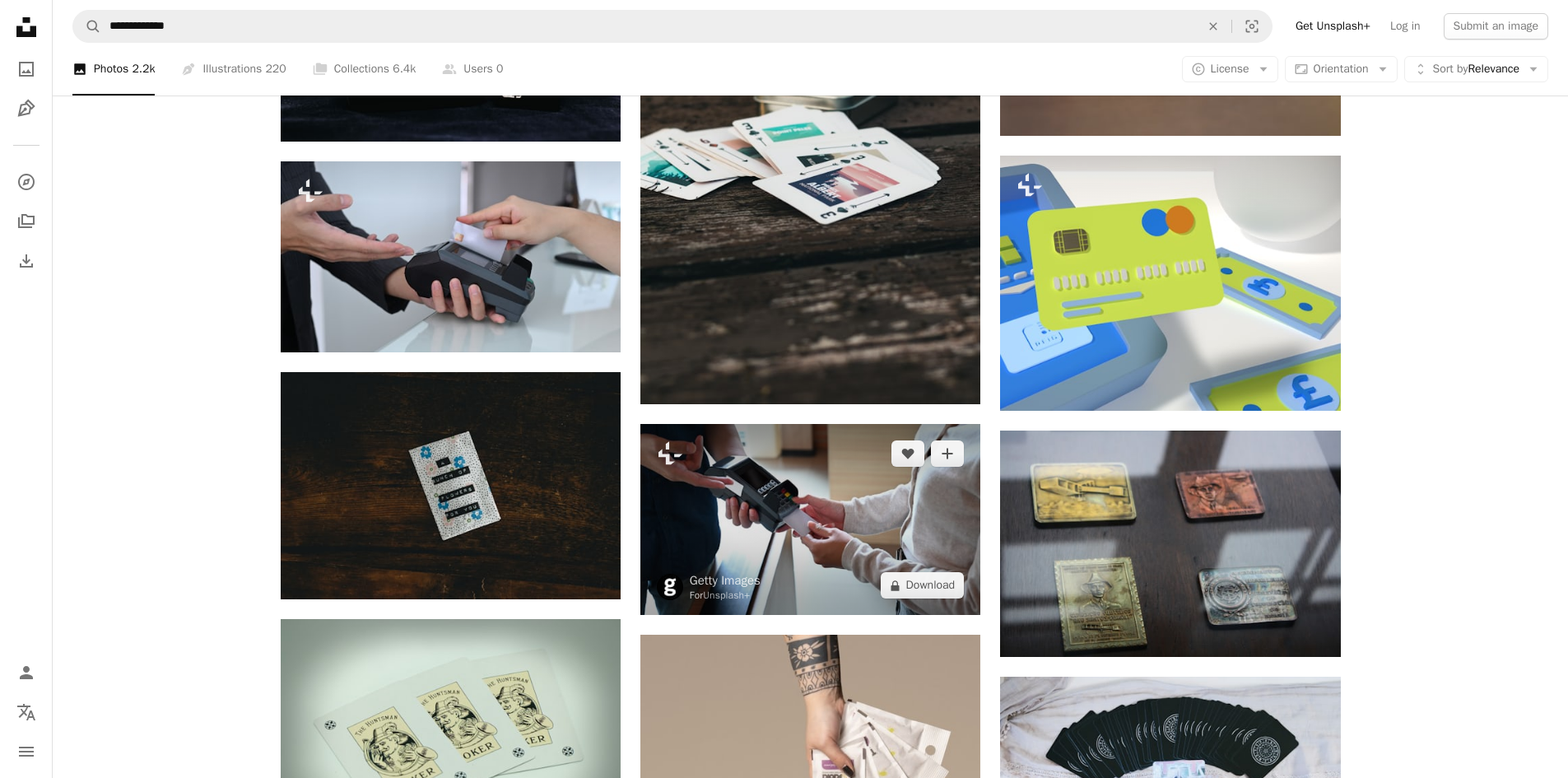 click at bounding box center (810, 519) 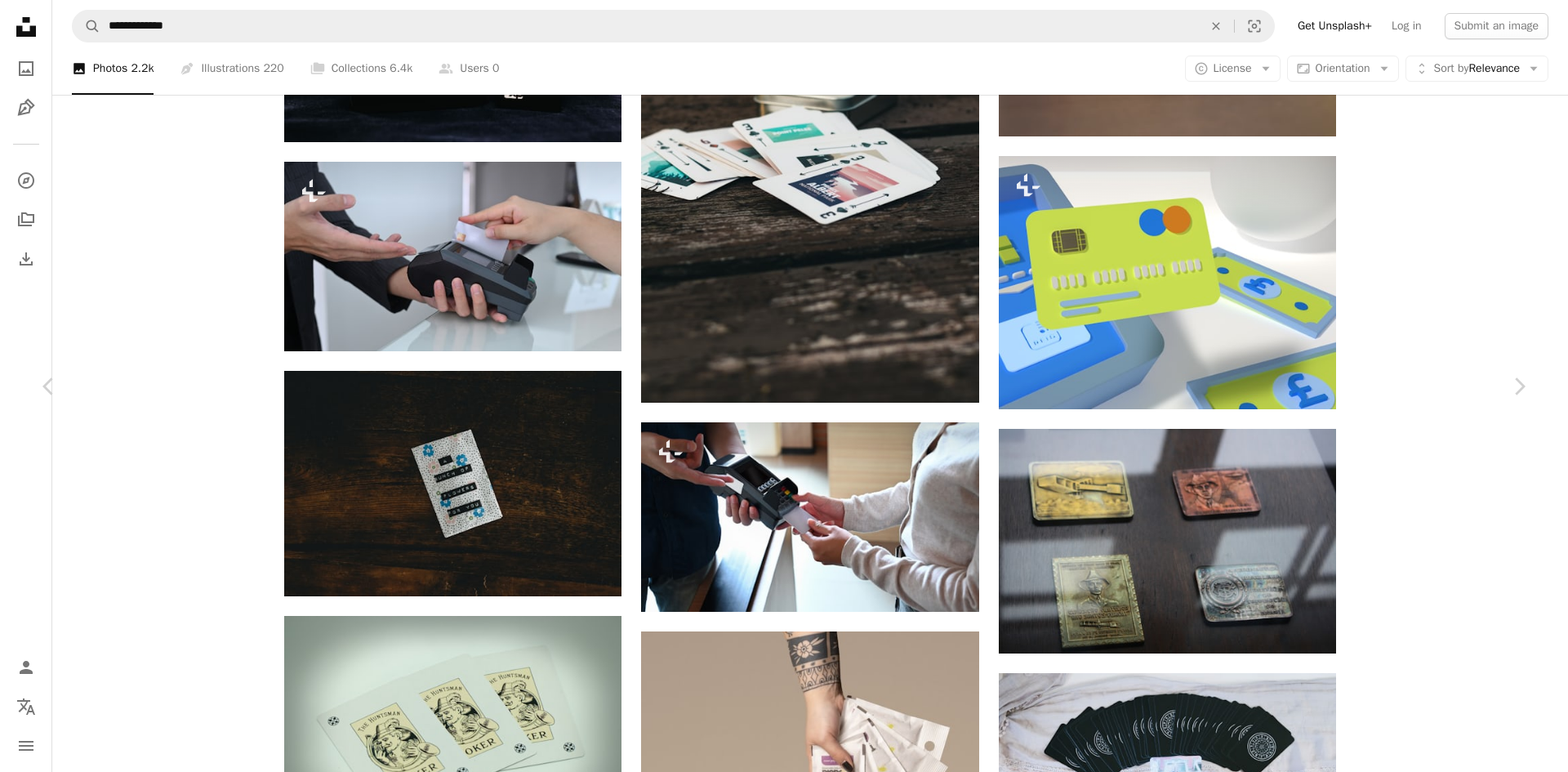 drag, startPoint x: 1482, startPoint y: 287, endPoint x: 1470, endPoint y: 288, distance: 12.041595 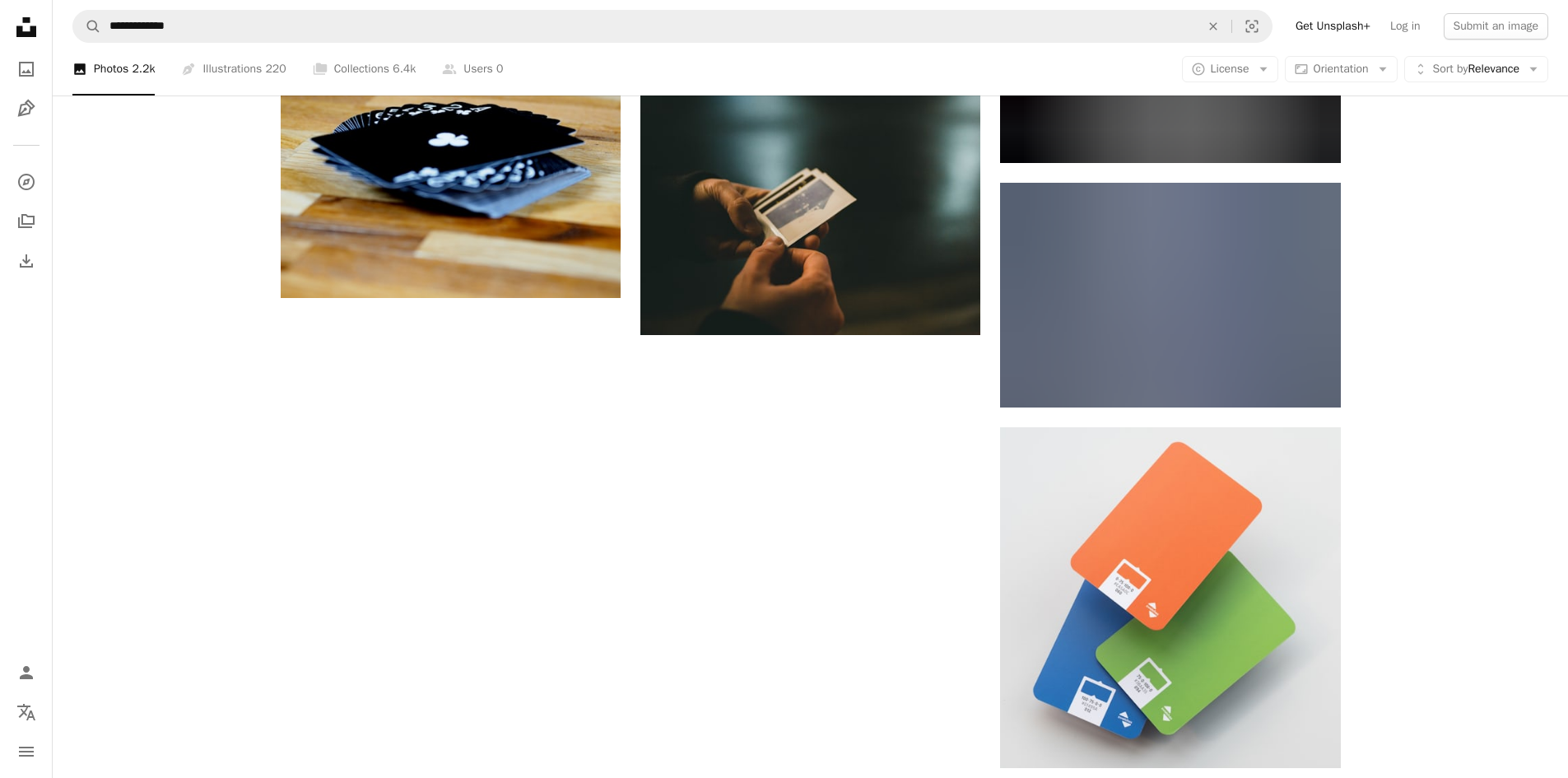 scroll, scrollTop: 2305, scrollLeft: 0, axis: vertical 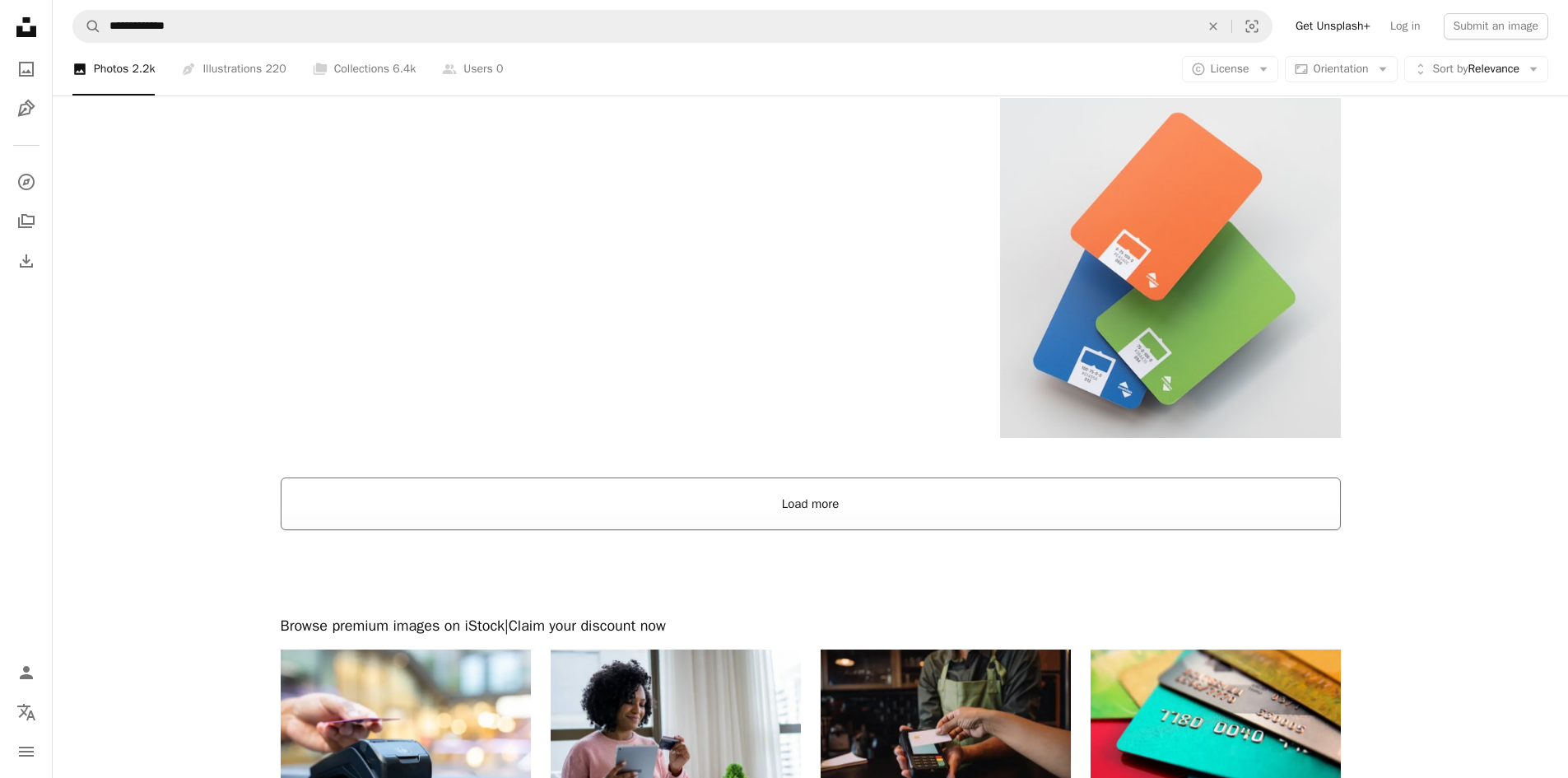 click on "Load more" at bounding box center (811, 504) 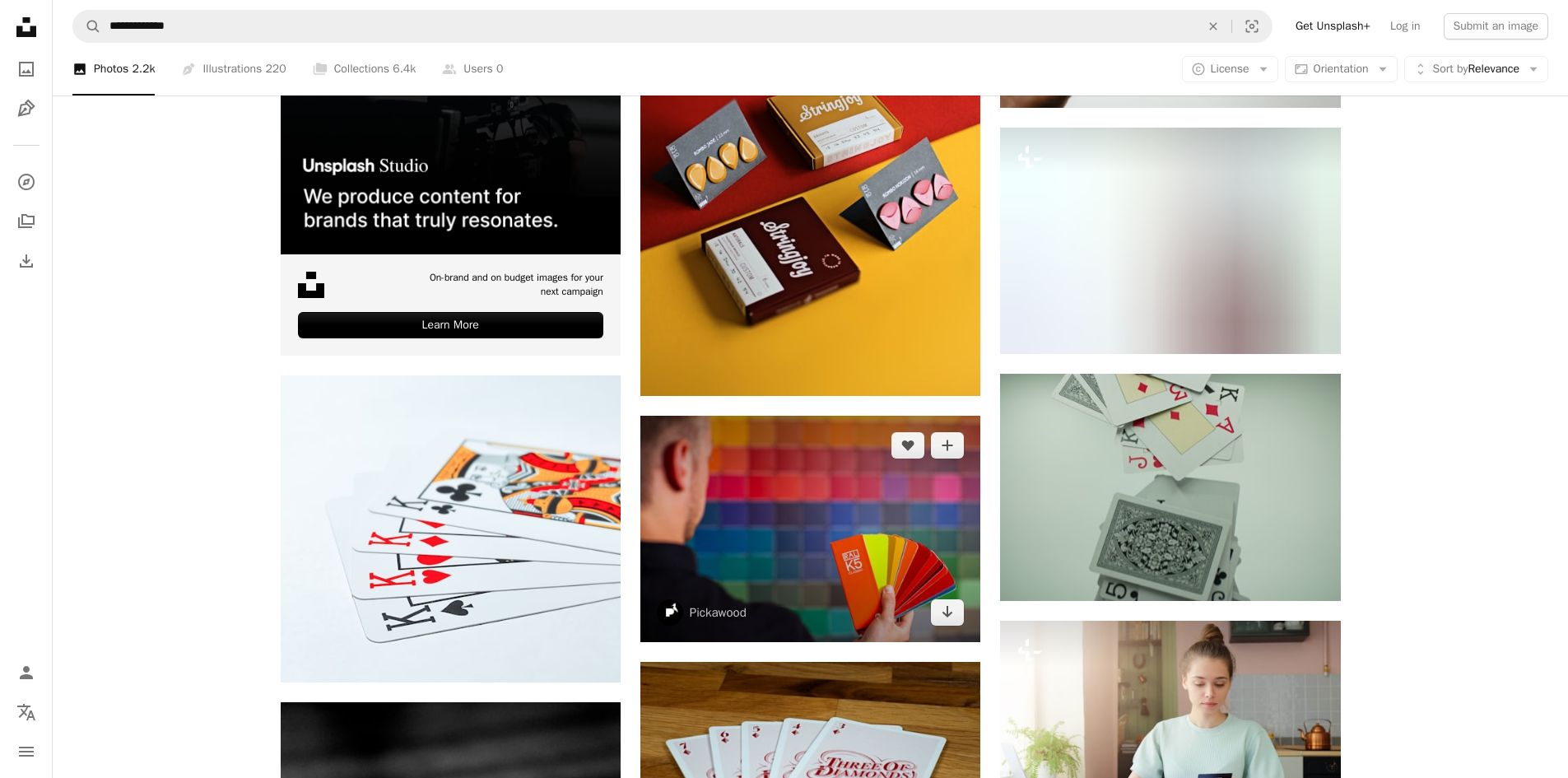 scroll, scrollTop: 2881, scrollLeft: 0, axis: vertical 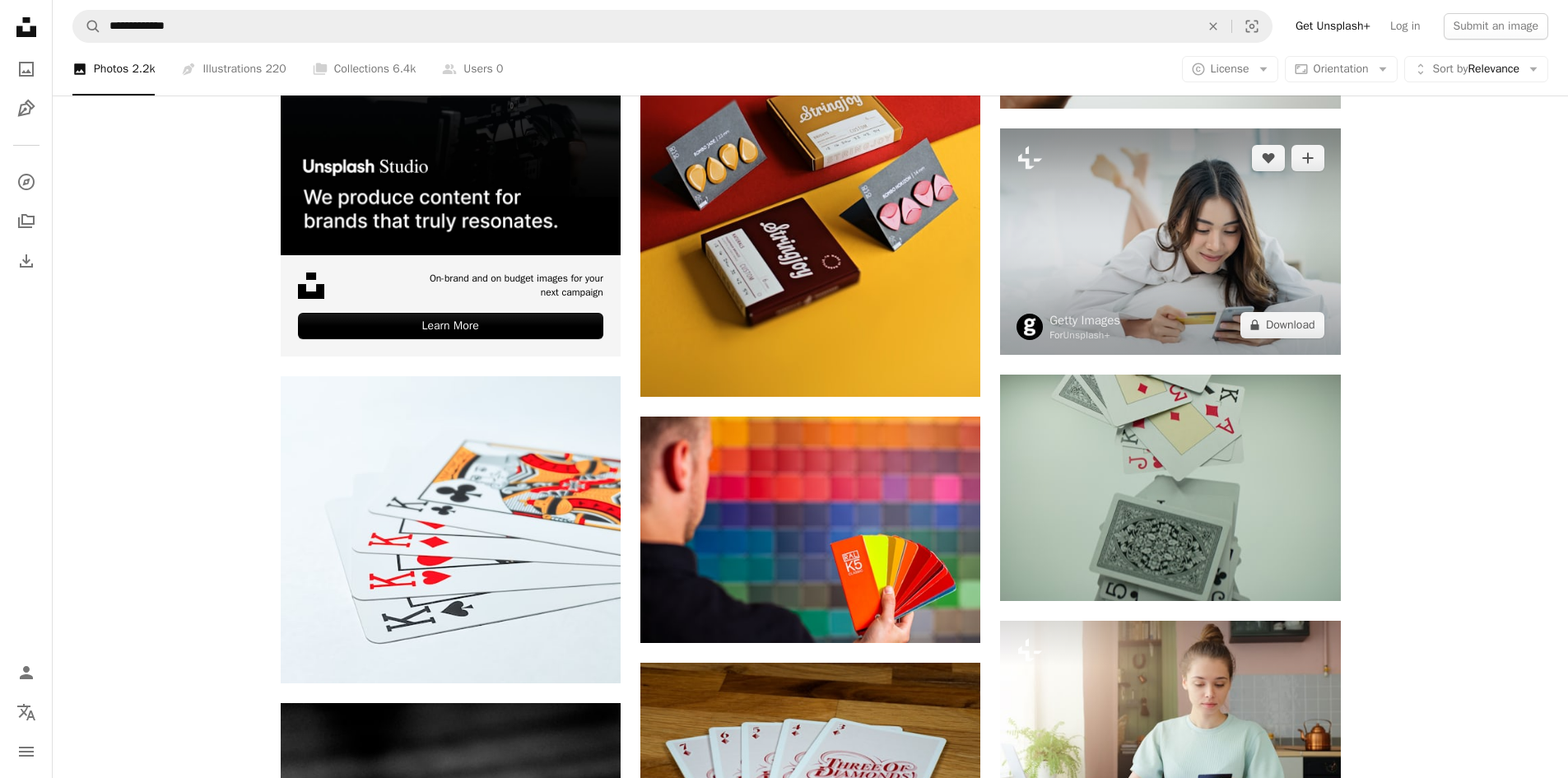 click at bounding box center [1170, 241] 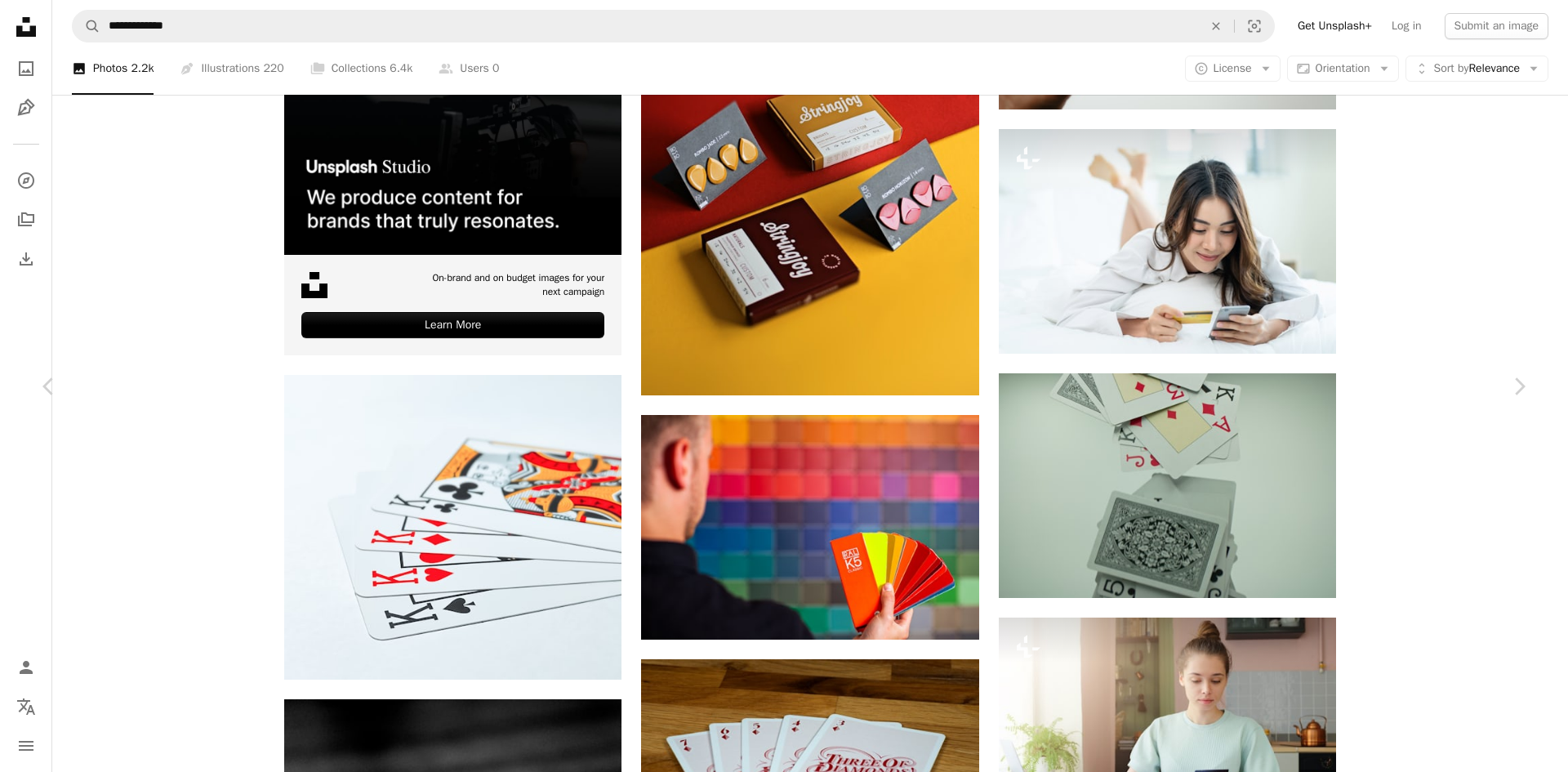 click on "An X shape Chevron left Chevron right Getty Images For Unsplash+ A heart A plus sign A lock Download Zoom in A forward-right arrow Share More Actions Calendar outlined Published on October 4, 2022 Safety Licensed under the Unsplash+ License bedroom morning joy store banking sale playing card relaxation indoors one woman only one person beautiful people greeting card females lying down wireless technology japanese ethnicity portable information device Free images From this series Chevron right Plus sign for Unsplash+ Plus sign for Unsplash+ Plus sign for Unsplash+ Related images Plus sign for Unsplash+ A heart A plus sign Getty Images For Unsplash+ A lock Download Plus sign for Unsplash+ A heart A plus sign Getty Images For Unsplash+ A lock Download Plus sign for Unsplash+ A heart A plus sign Getty Images For Unsplash+ A lock Download Plus sign for Unsplash+ A heart A plus sign Getty Images For Unsplash+ A lock Download Plus sign for Unsplash+ A heart A plus sign Getty Images For Unsplash+ A lock For" at bounding box center [784, 5167] 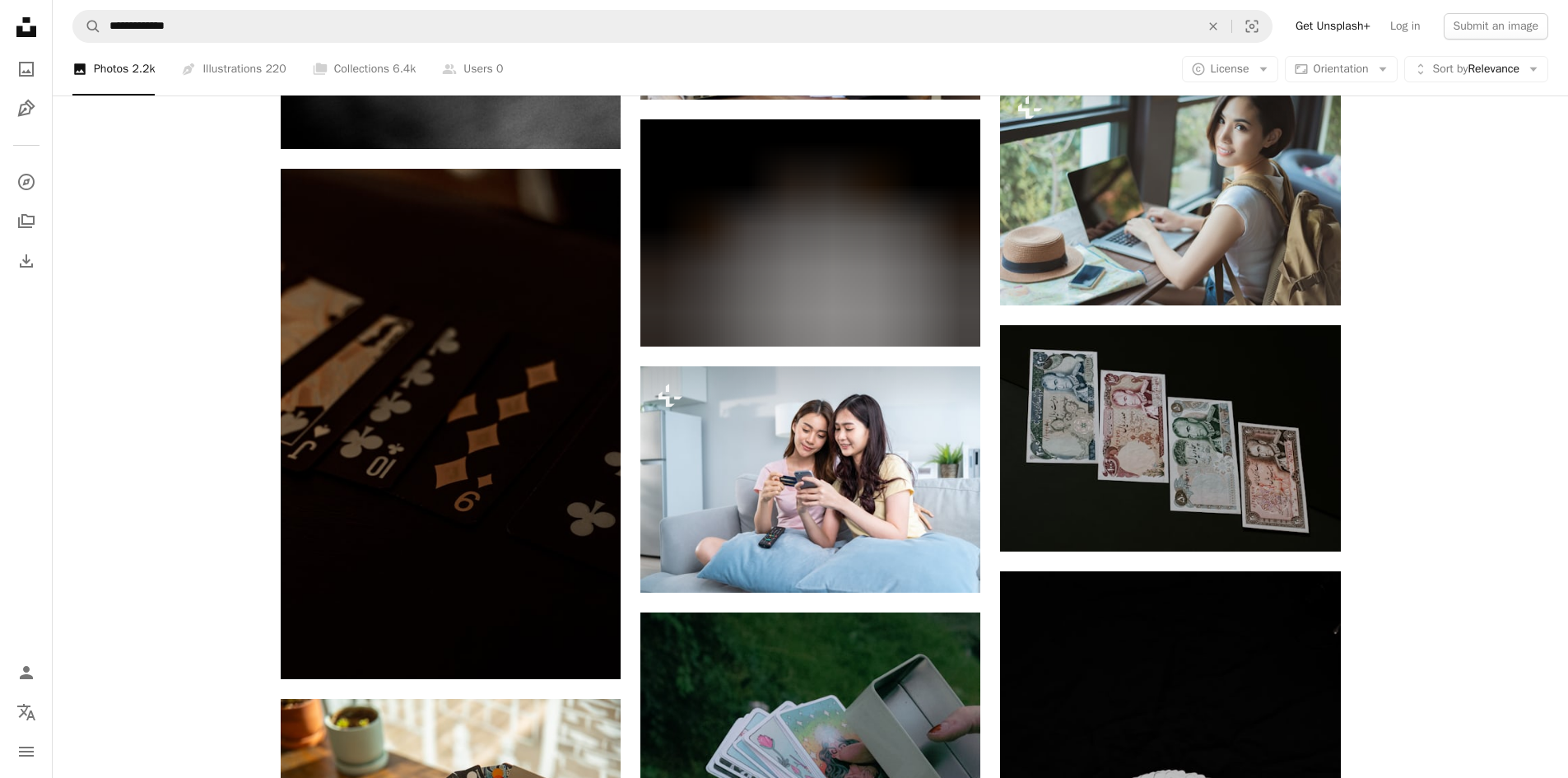scroll, scrollTop: 4199, scrollLeft: 0, axis: vertical 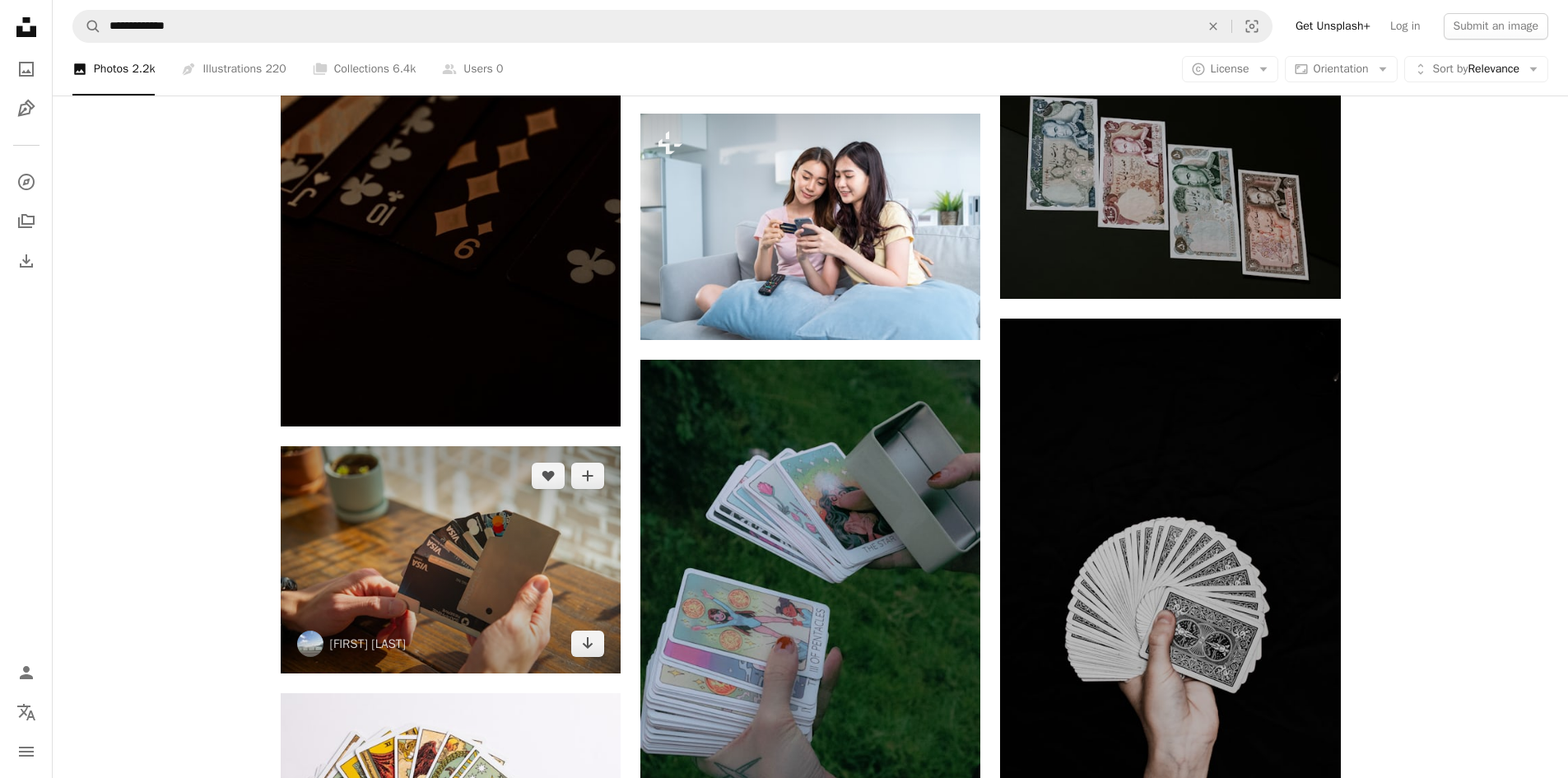 click at bounding box center [450, 559] 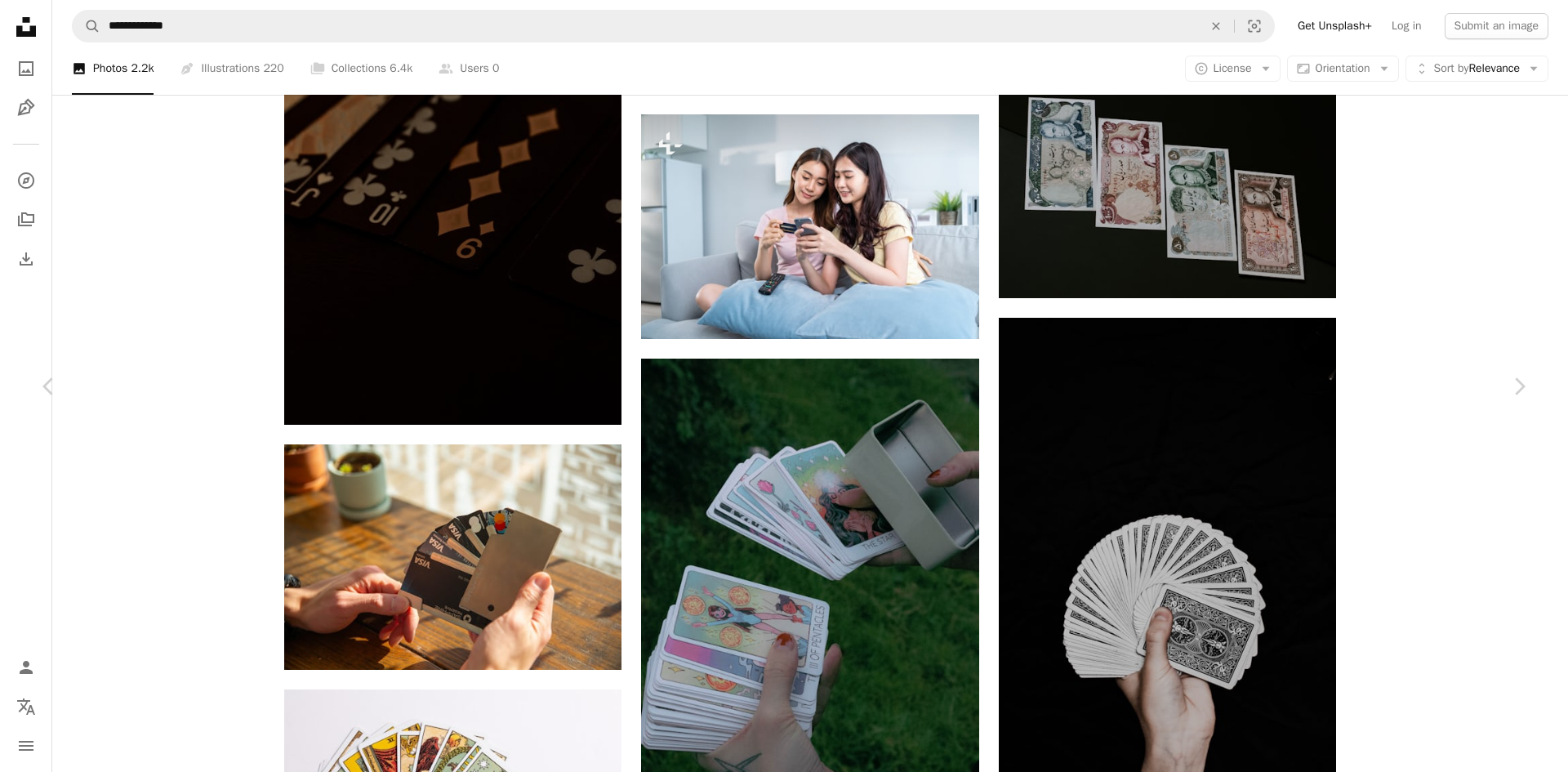 click on "An X shape Chevron left Chevron right Jim Chen carrywallet A heart A plus sign Download free Chevron down Zoom in Views 29,800 Downloads 275 A forward-right arrow Share Info icon Info More Actions Aluminum wallet for men Calendar outlined Published on February 20, 2024 Camera Canon, EOS 5D Mark III Safety Free to use under the Unsplash License text [CREDIT CARD] Browse premium related images on iStock | Save 20% with code UNSPLASH20 View more on iStock ↗ Related images A heart A plus sign Jim Chen Arrow pointing down A heart A plus sign SumUp Arrow pointing down Plus sign for Unsplash+ A heart A plus sign Getty Images For Unsplash+ A lock Download A heart A plus sign Dmitrii Tarnovski Available for hire A checkmark inside of a circle Arrow pointing down A heart A plus sign Emil Kalibradov Arrow pointing down A heart A plus sign Samsung Memory Arrow pointing down Plus sign for Unsplash+ A heart A plus sign Getty Images For Unsplash+ A lock Download A heart A plus sign Samsung Memory Arrow pointing down" at bounding box center [784, 3860] 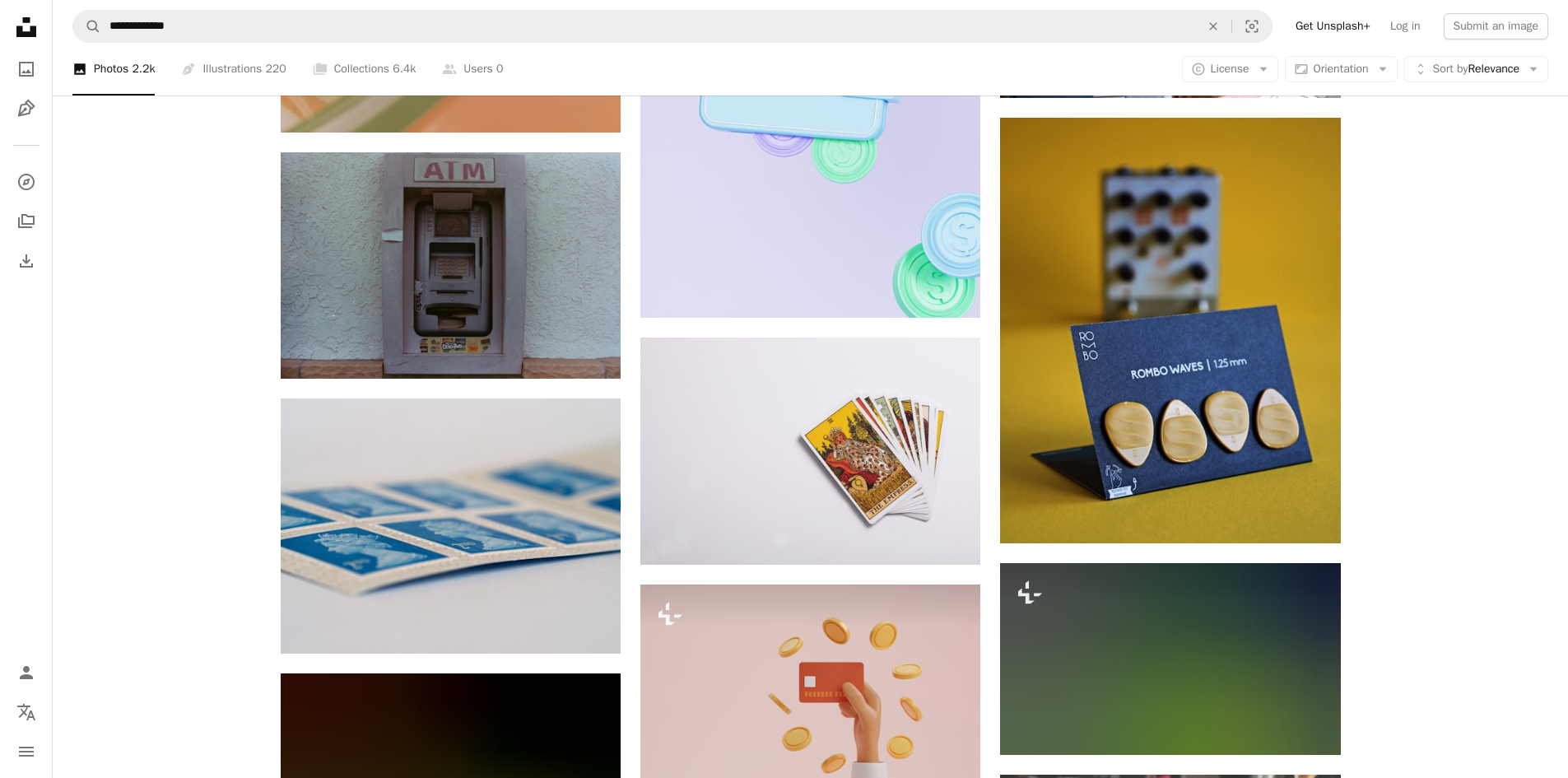 scroll, scrollTop: 10373, scrollLeft: 0, axis: vertical 